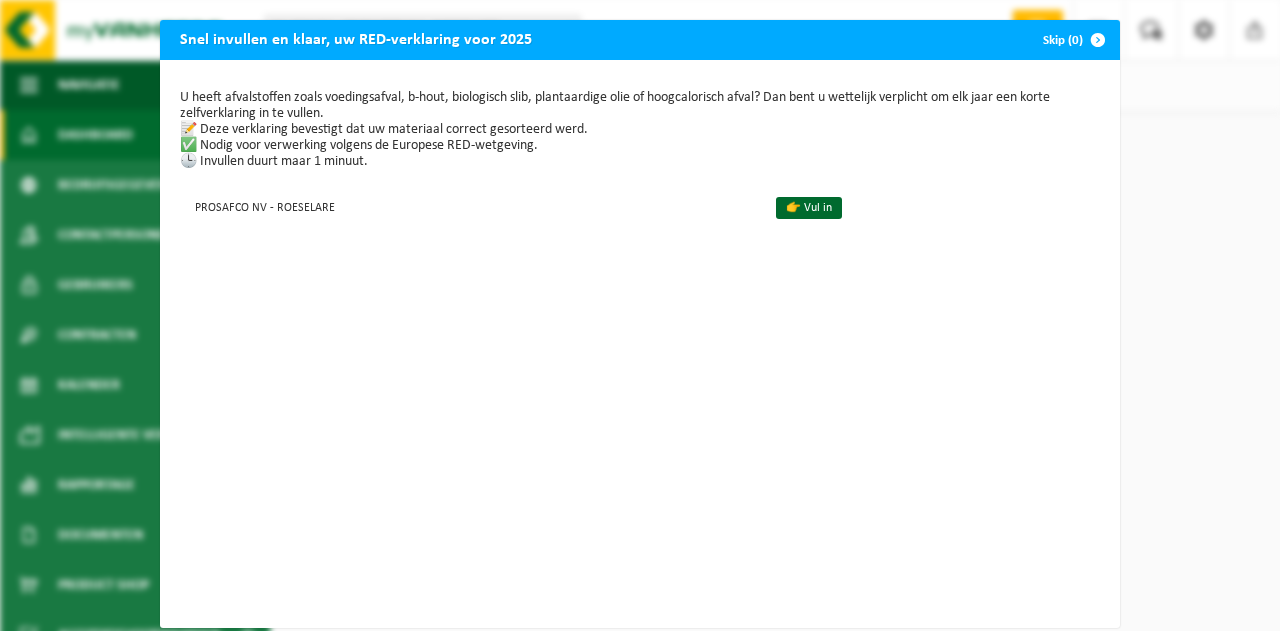scroll, scrollTop: 0, scrollLeft: 0, axis: both 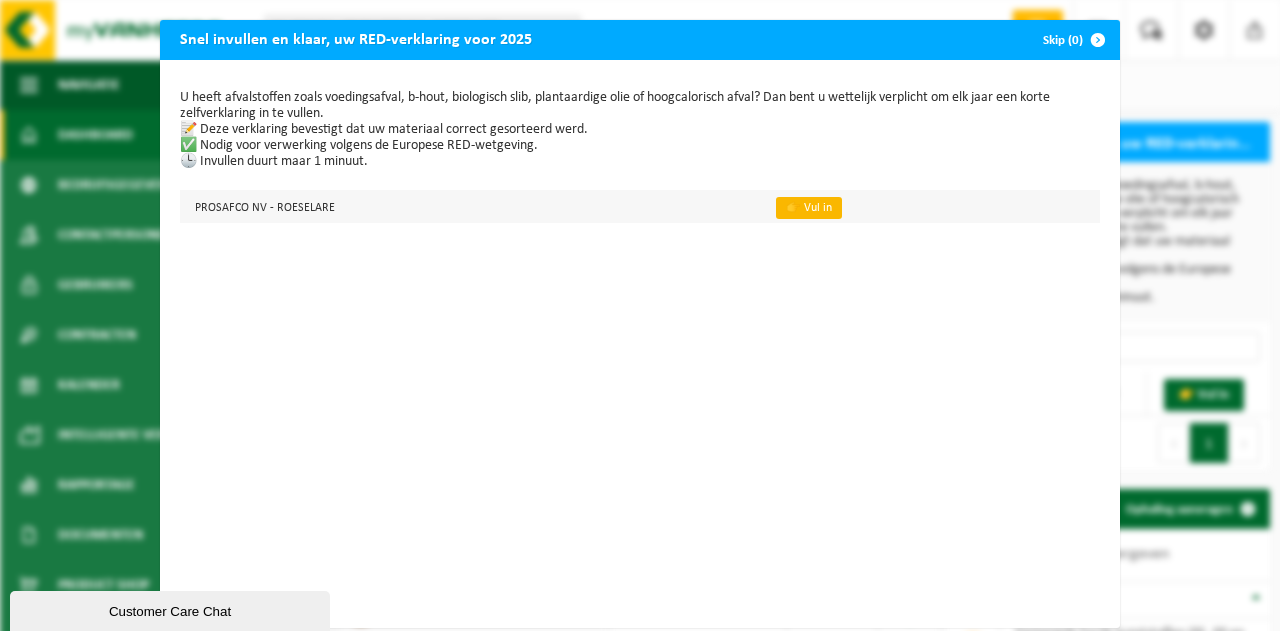 click on "👉 Vul in" at bounding box center [809, 208] 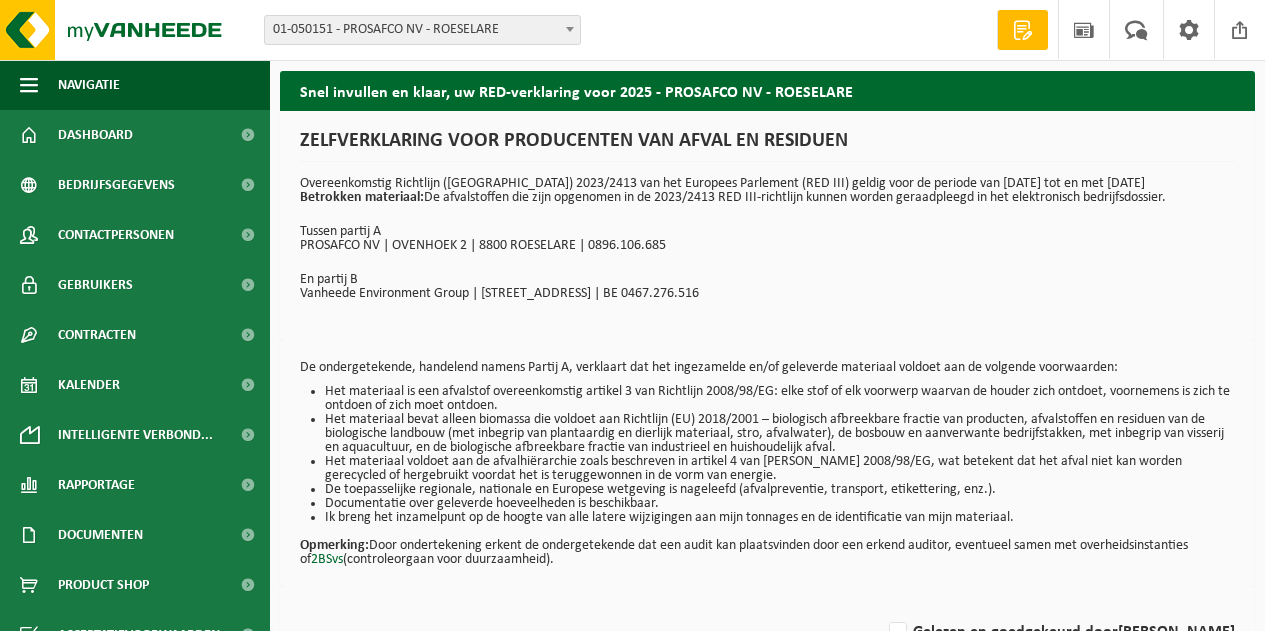 scroll, scrollTop: 0, scrollLeft: 0, axis: both 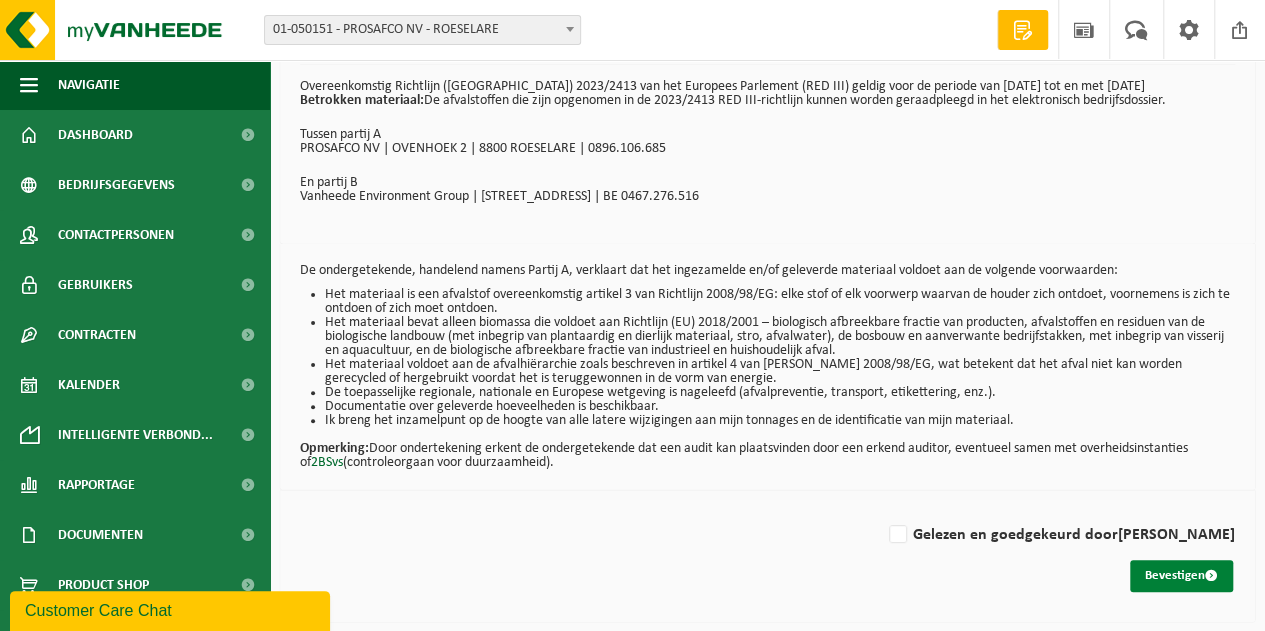 click on "Bevestigen" at bounding box center (1181, 576) 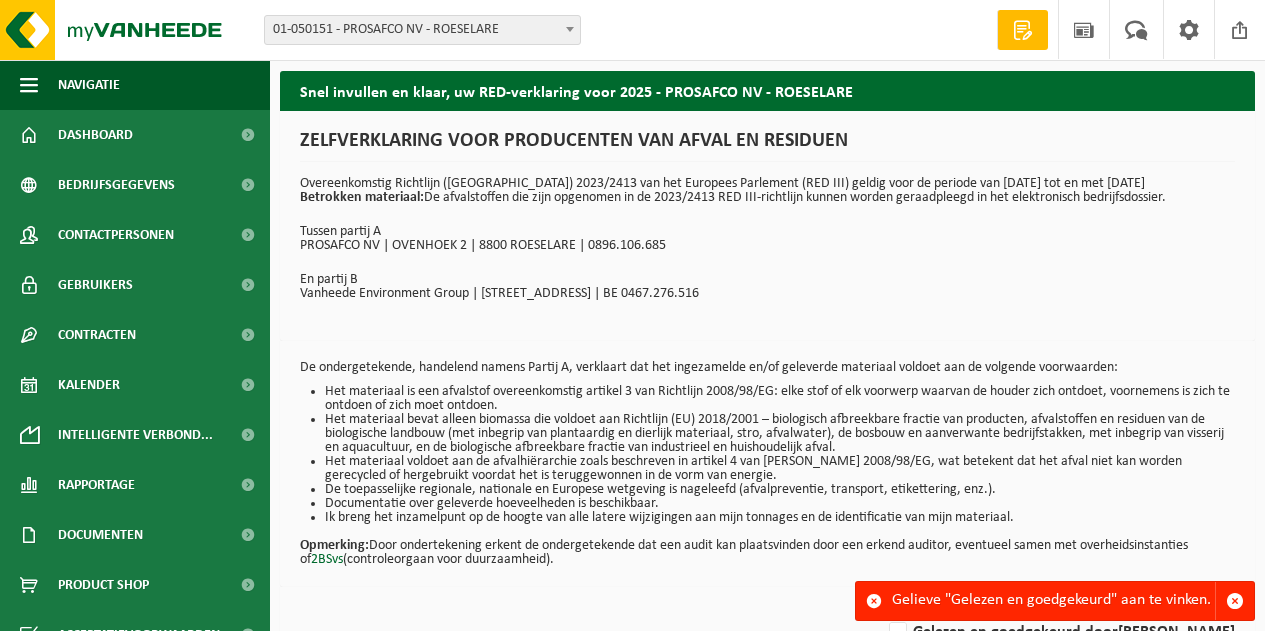 scroll, scrollTop: 0, scrollLeft: 0, axis: both 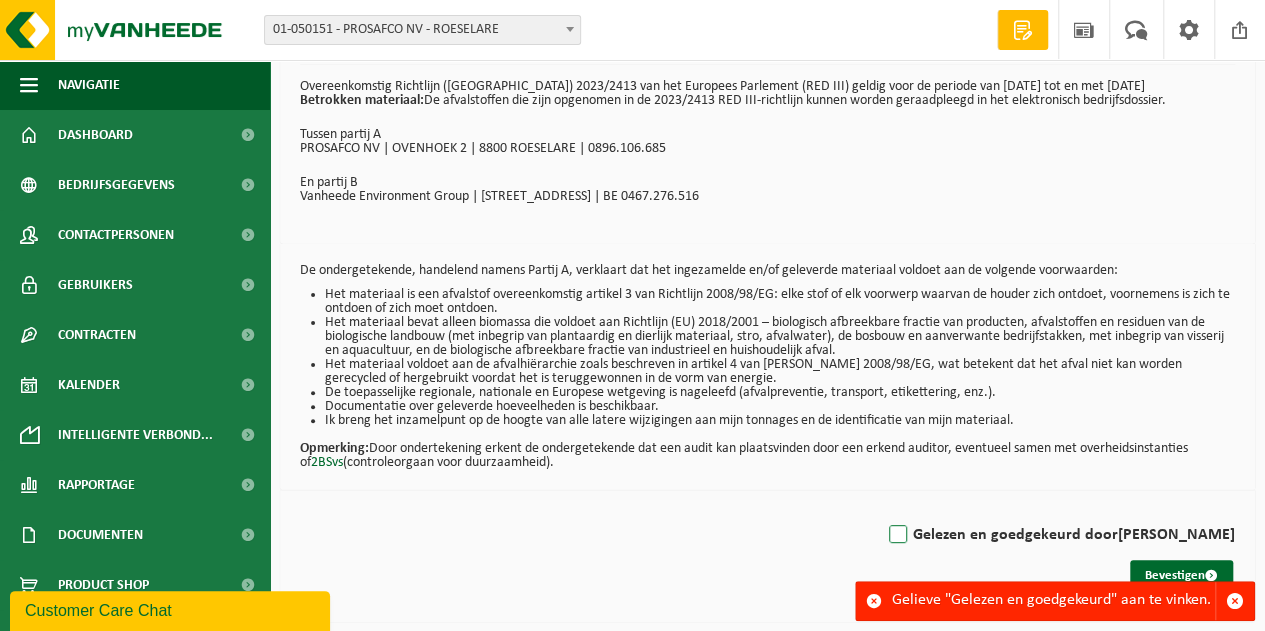 click on "Gelezen en goedgekeurd door  WIM MYLLE" at bounding box center [1060, 535] 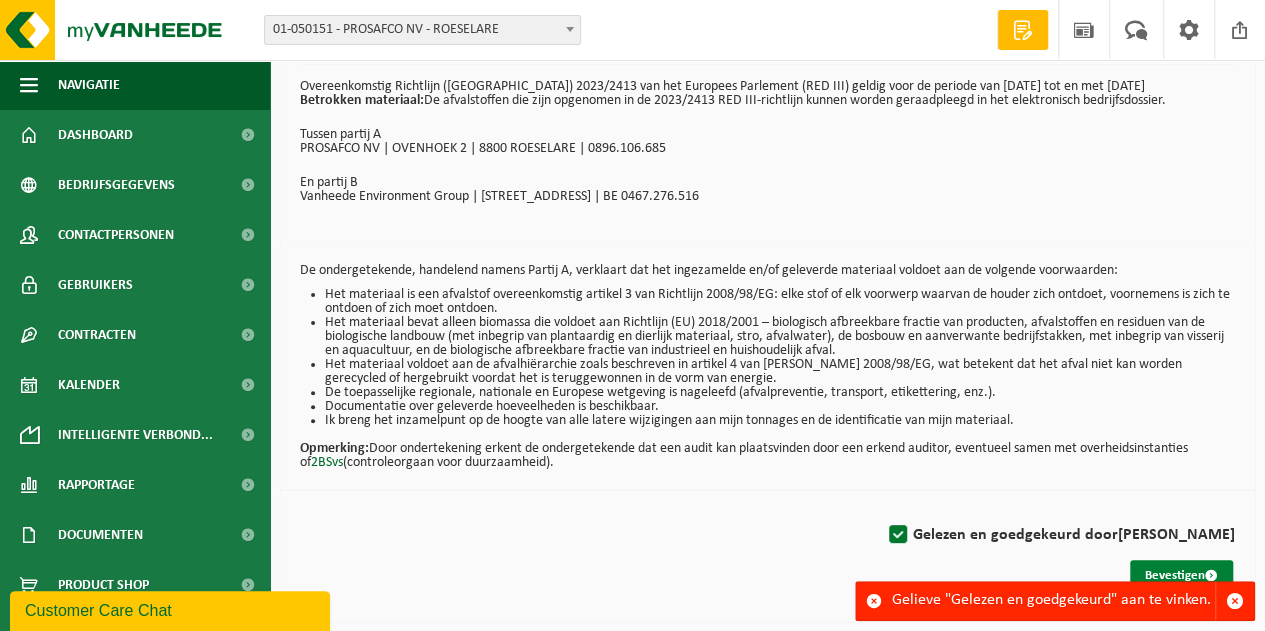 click on "Bevestigen" at bounding box center (1181, 576) 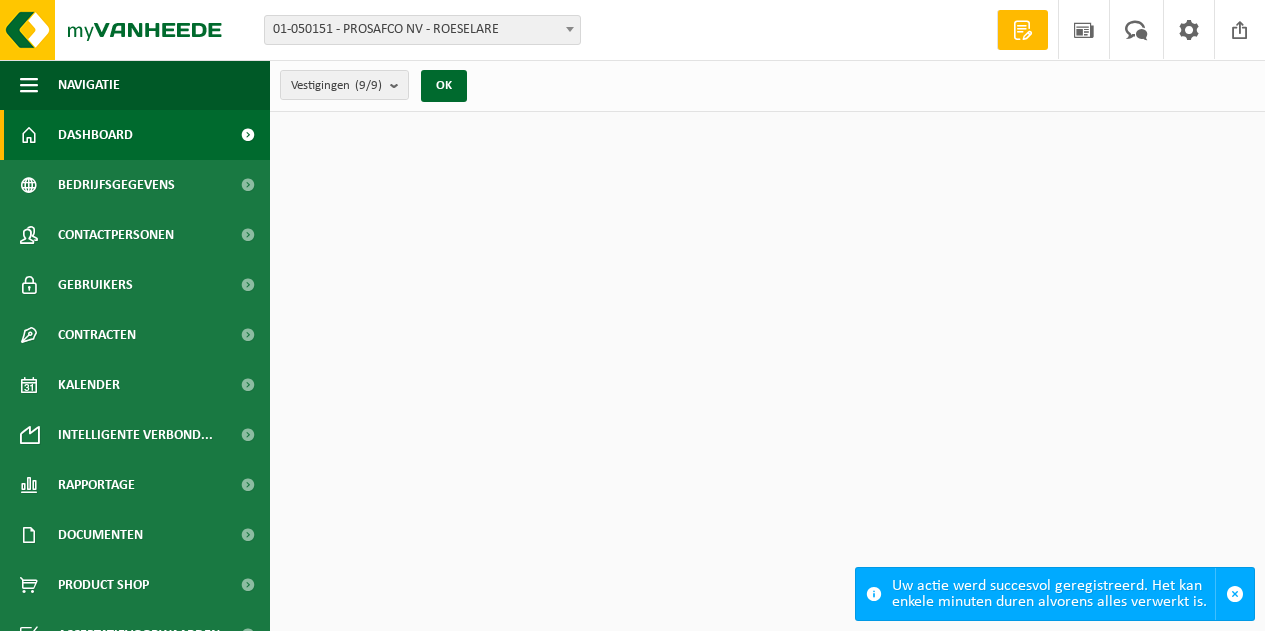 scroll, scrollTop: 0, scrollLeft: 0, axis: both 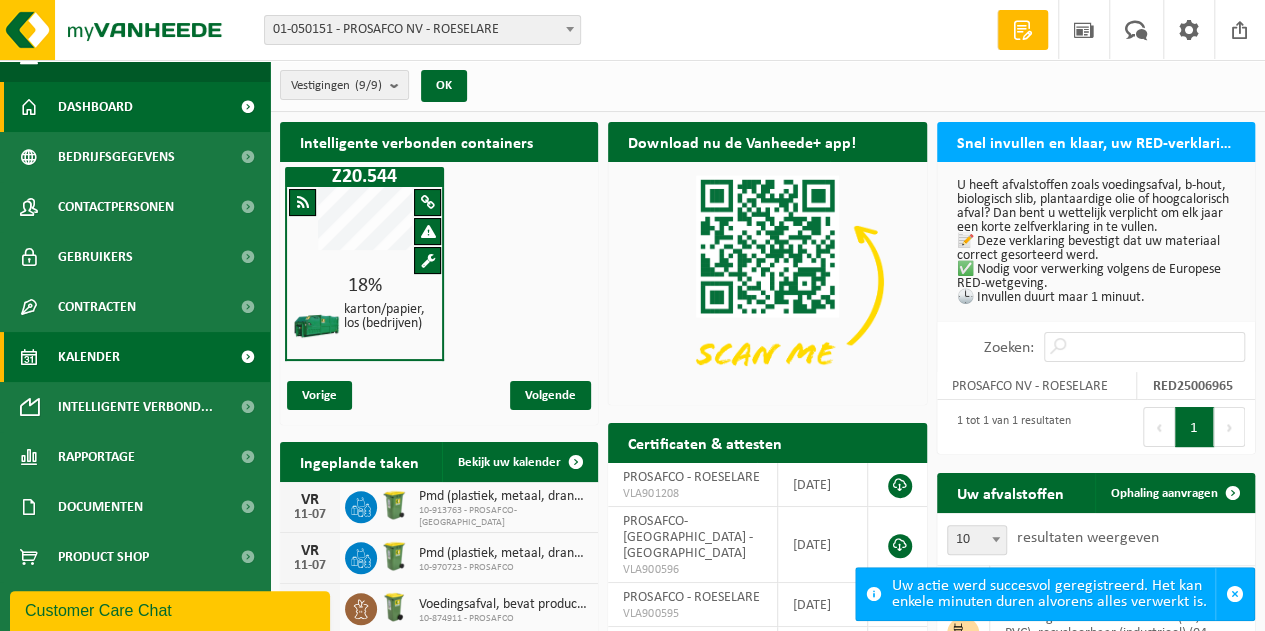 click on "Kalender" at bounding box center [89, 357] 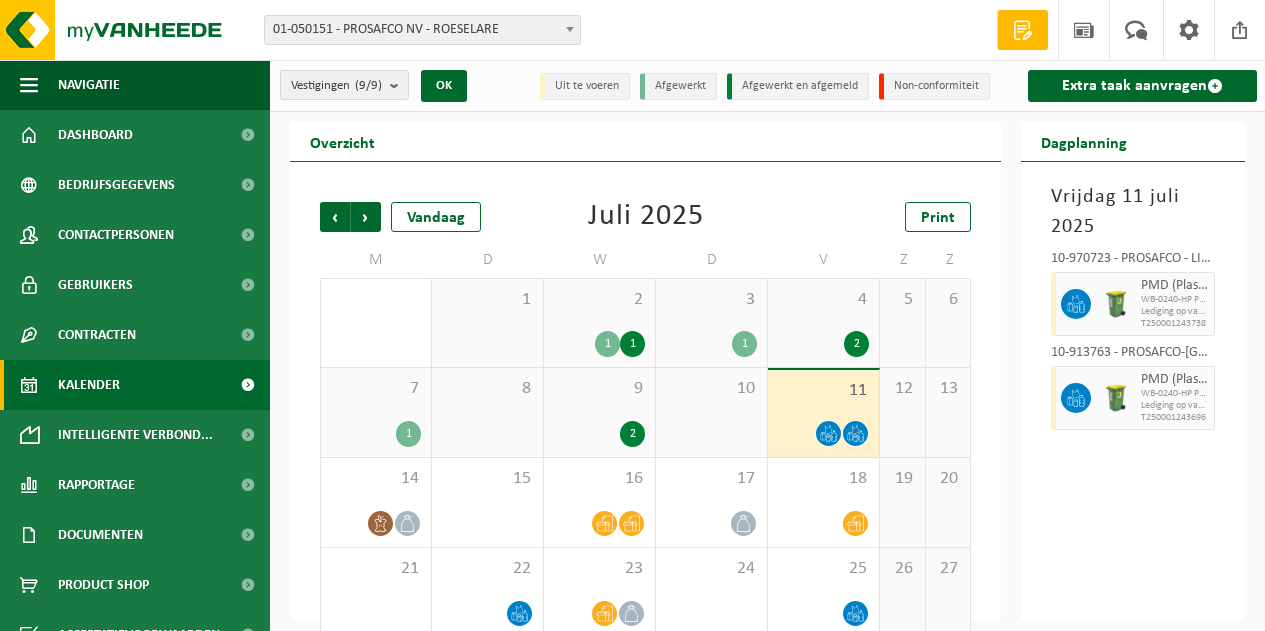 scroll, scrollTop: 0, scrollLeft: 0, axis: both 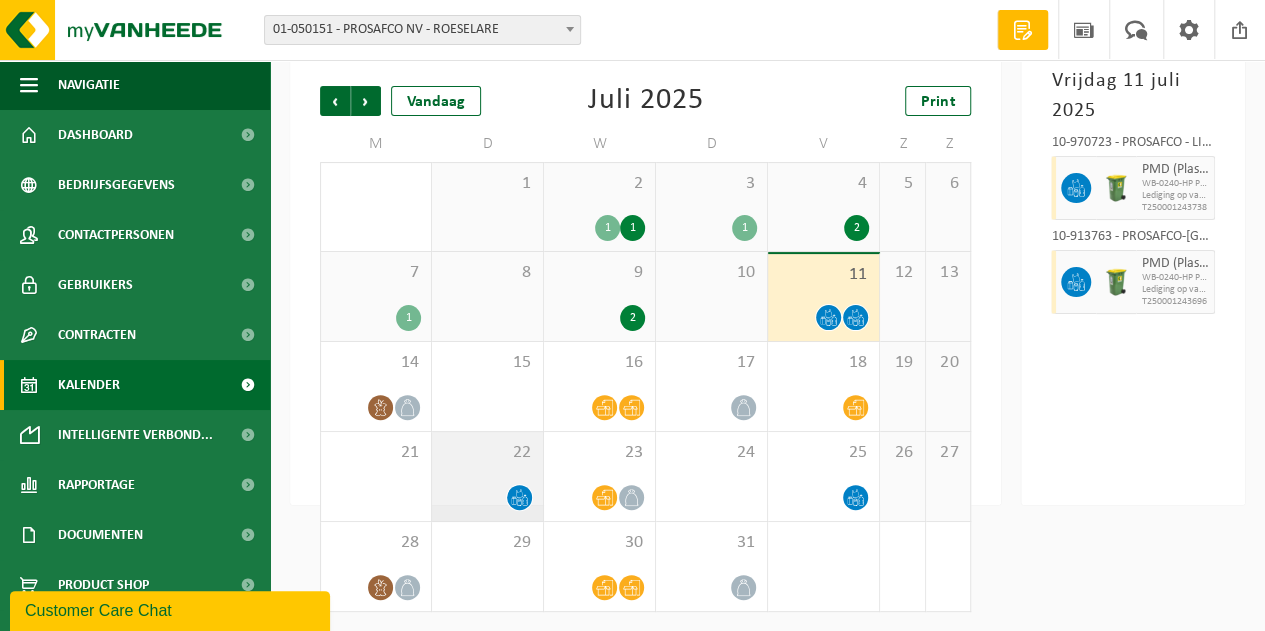 click 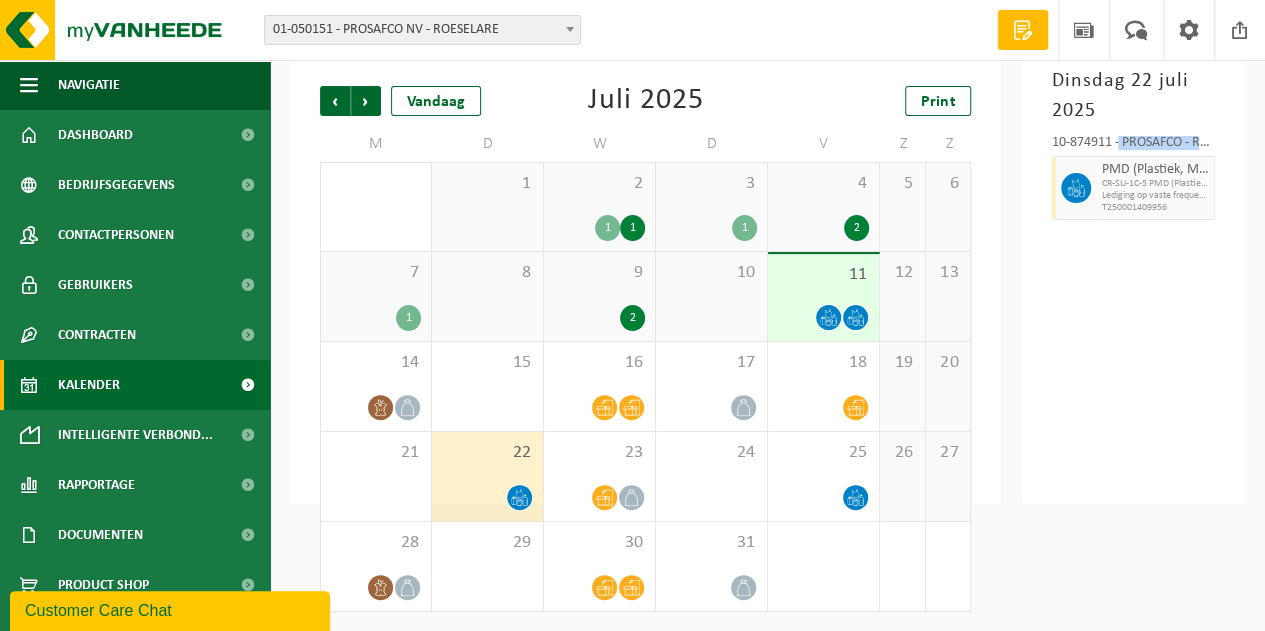 drag, startPoint x: 1118, startPoint y: 143, endPoint x: 1266, endPoint y: 133, distance: 148.33745 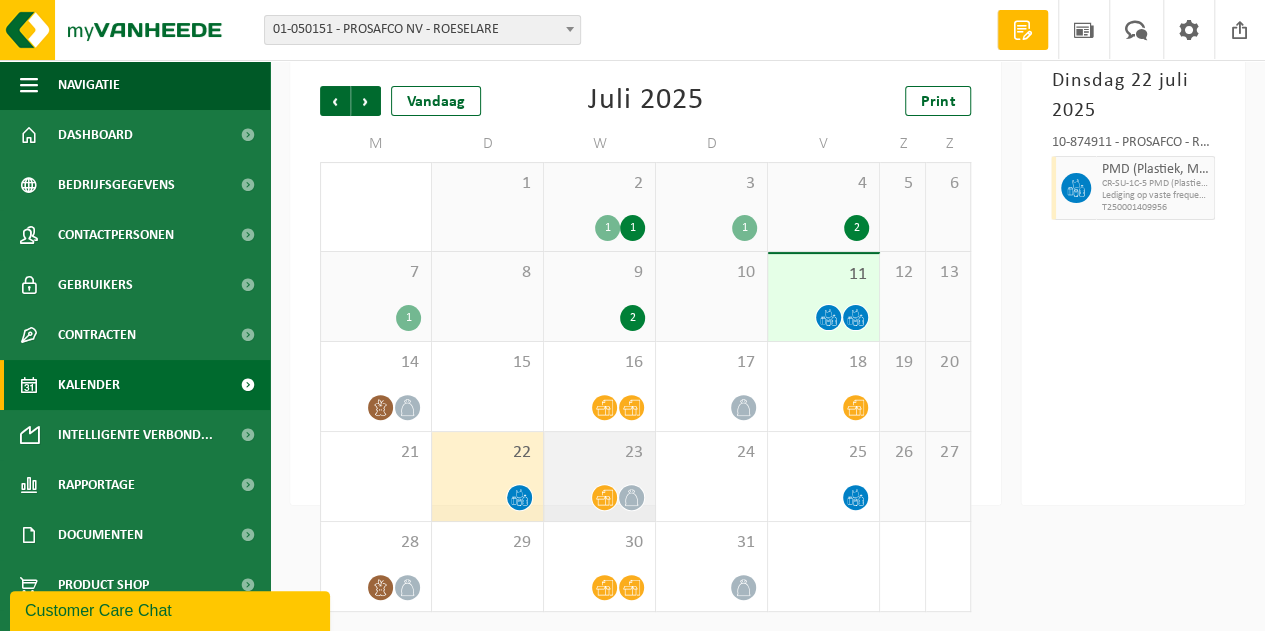 click 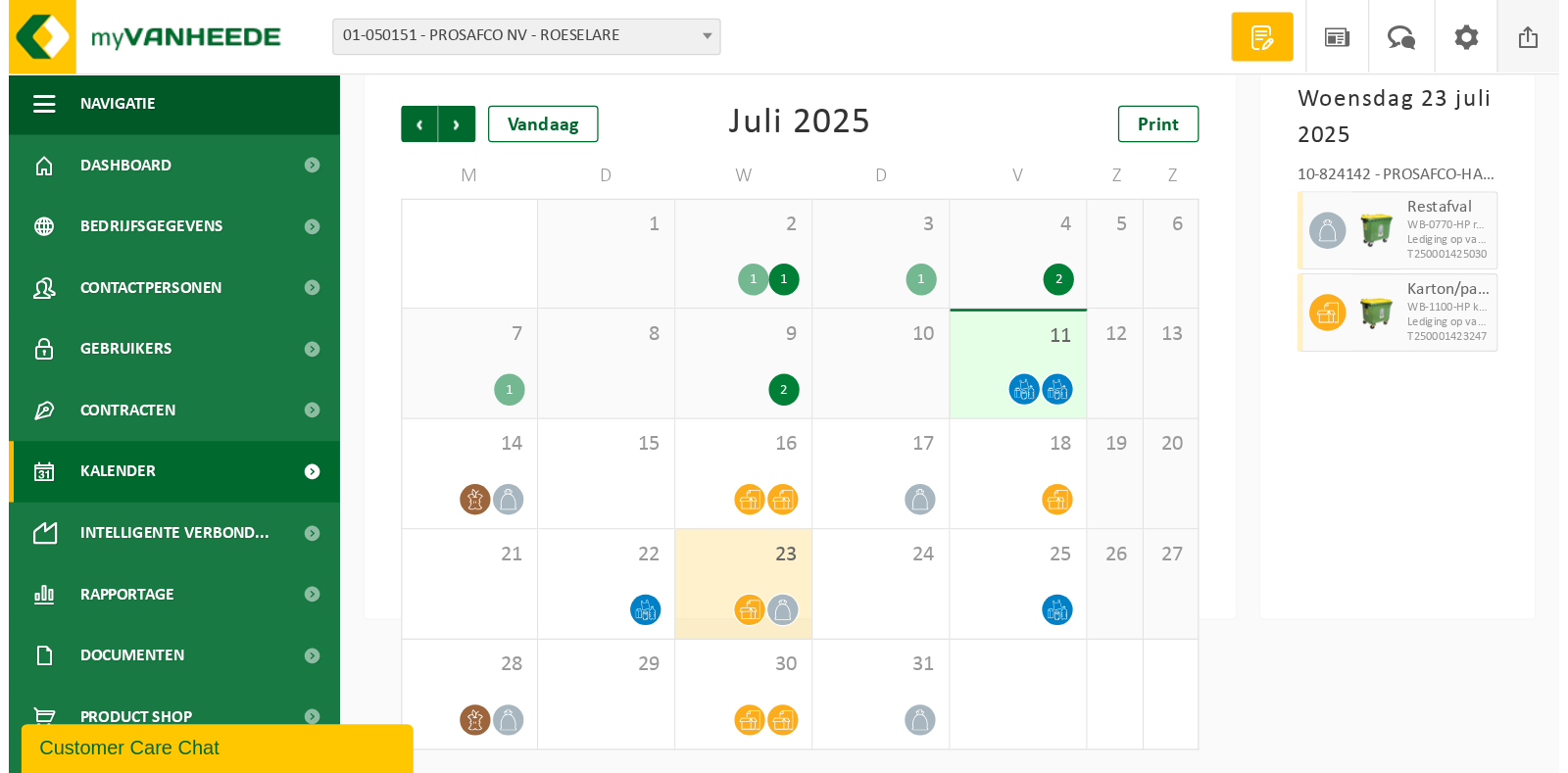 scroll, scrollTop: 0, scrollLeft: 0, axis: both 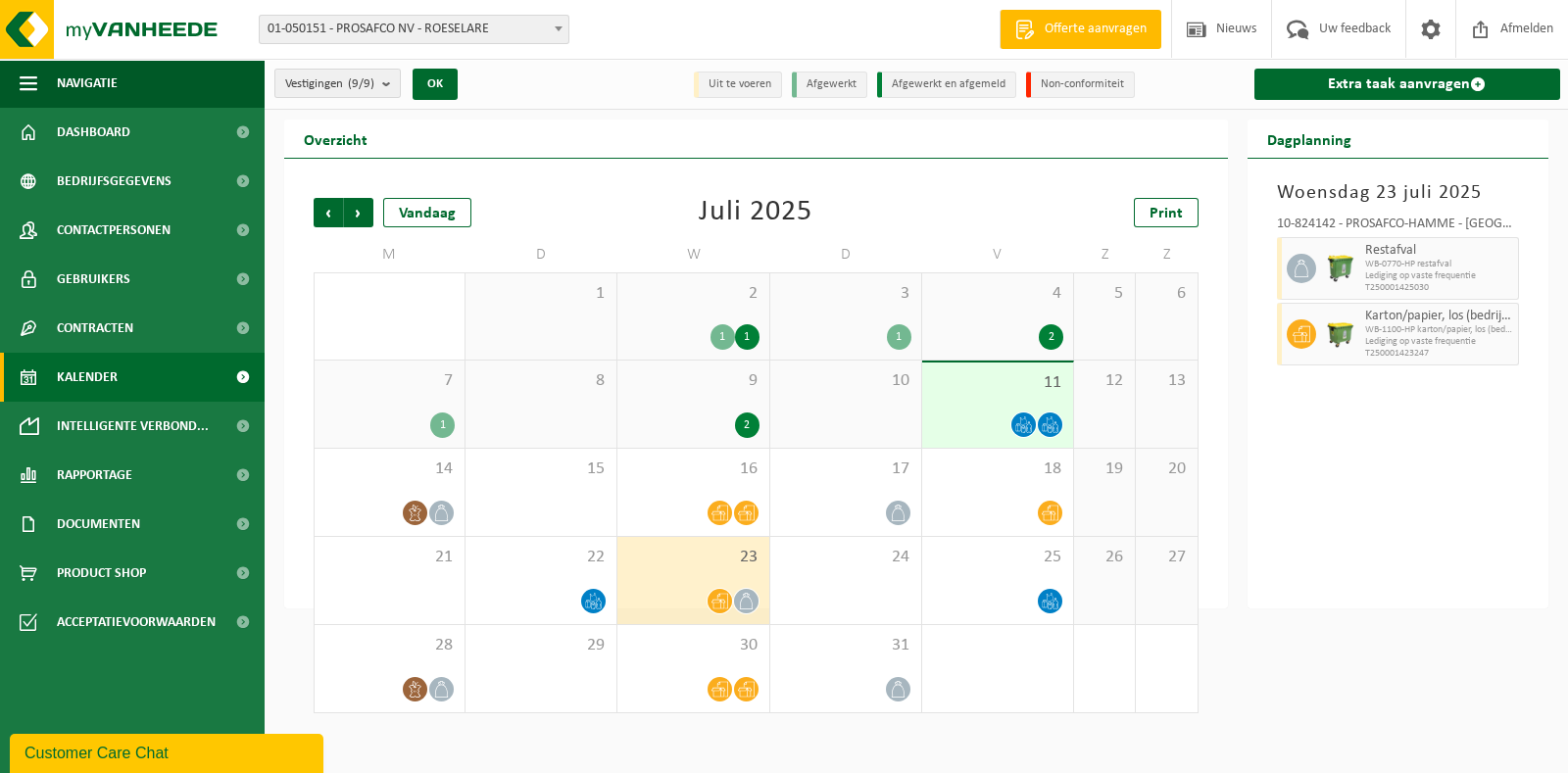 drag, startPoint x: 1219, startPoint y: 0, endPoint x: 941, endPoint y: 195, distance: 339.5718 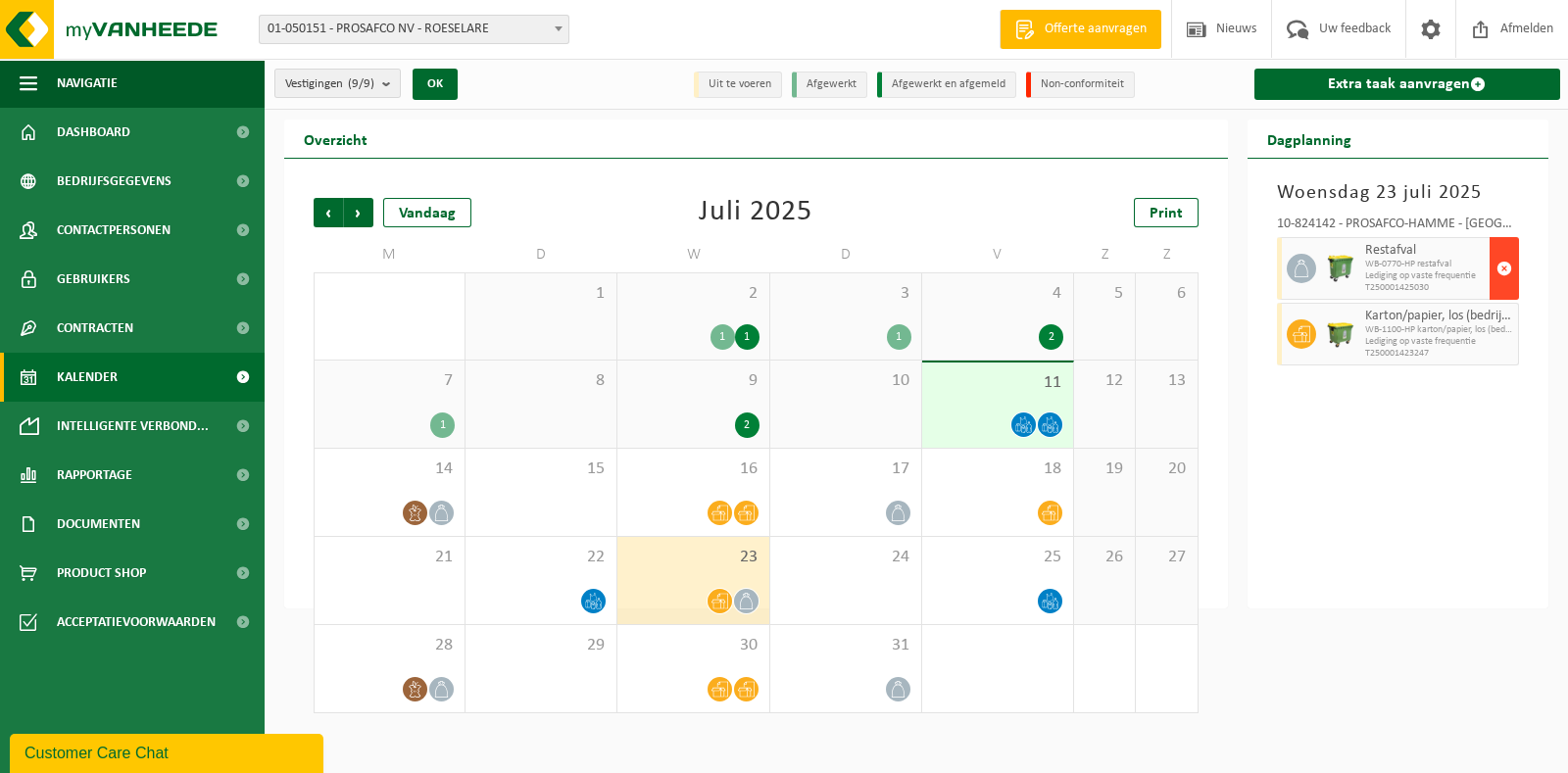 click at bounding box center [1504, 268] 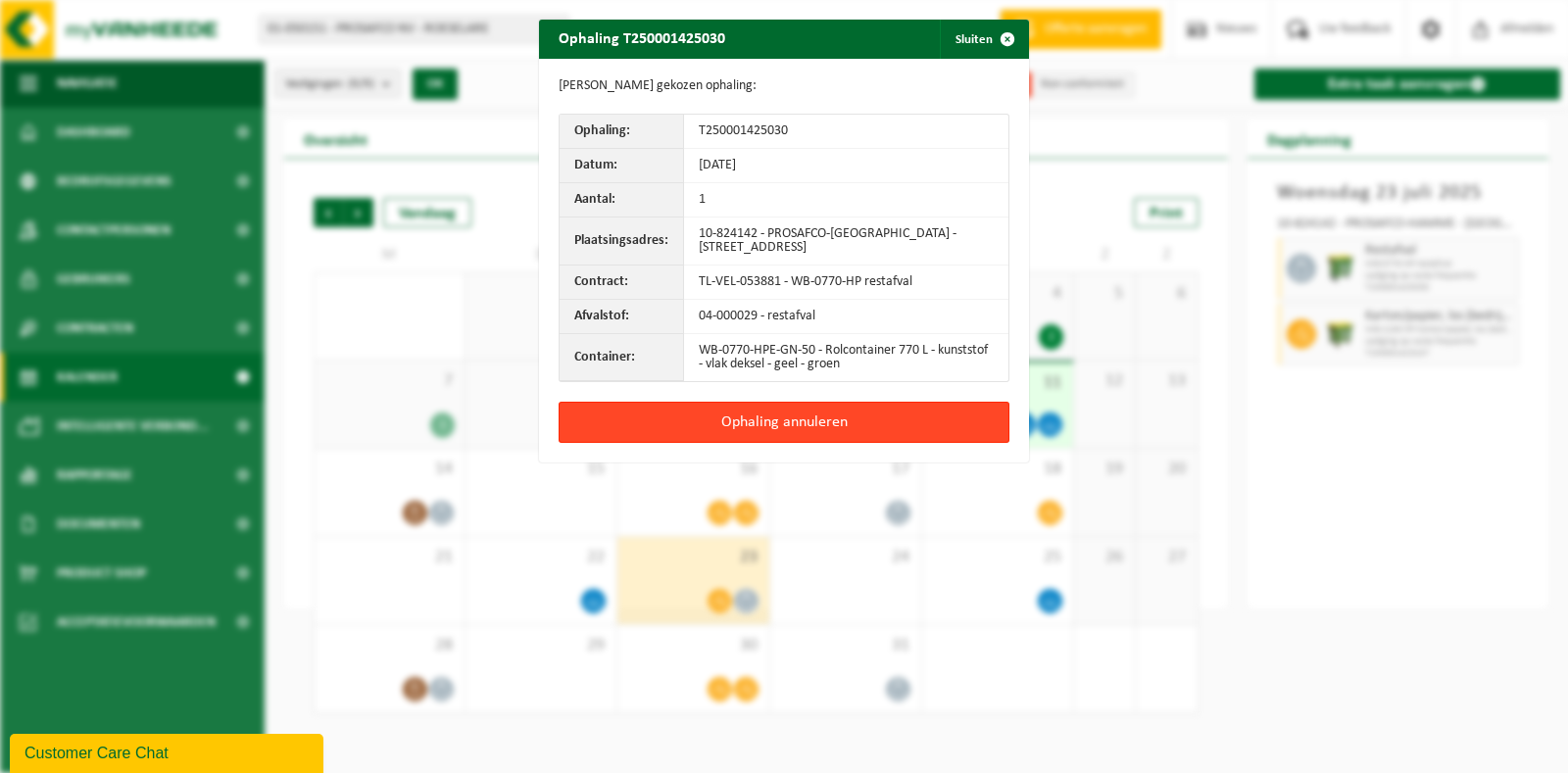 click on "Ophaling annuleren" at bounding box center [784, 422] 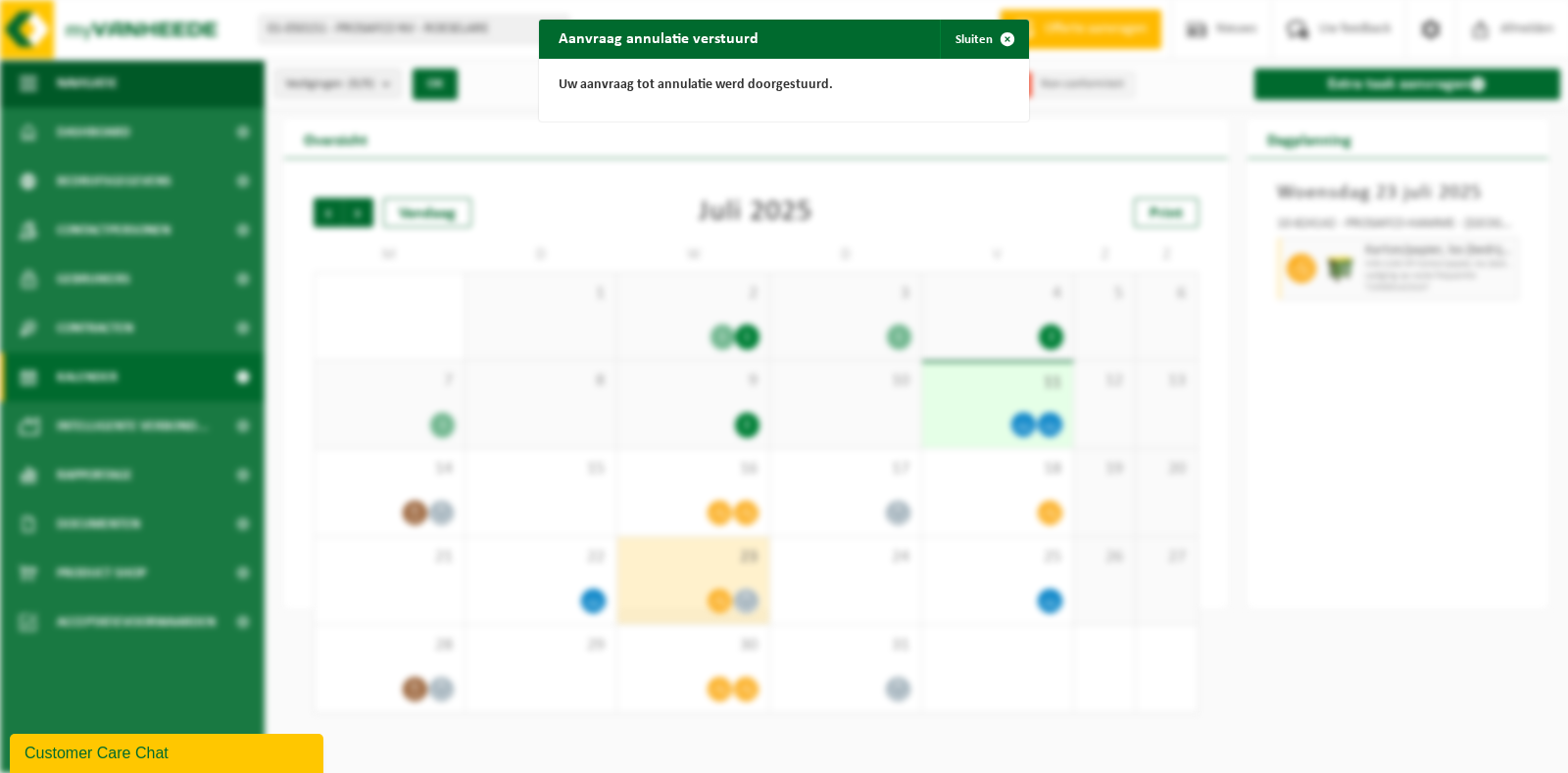 click on "Aanvraag annulatie verstuurd     Sluiten         Uw aanvraag tot annulatie werd doorgestuurd." at bounding box center [784, 386] 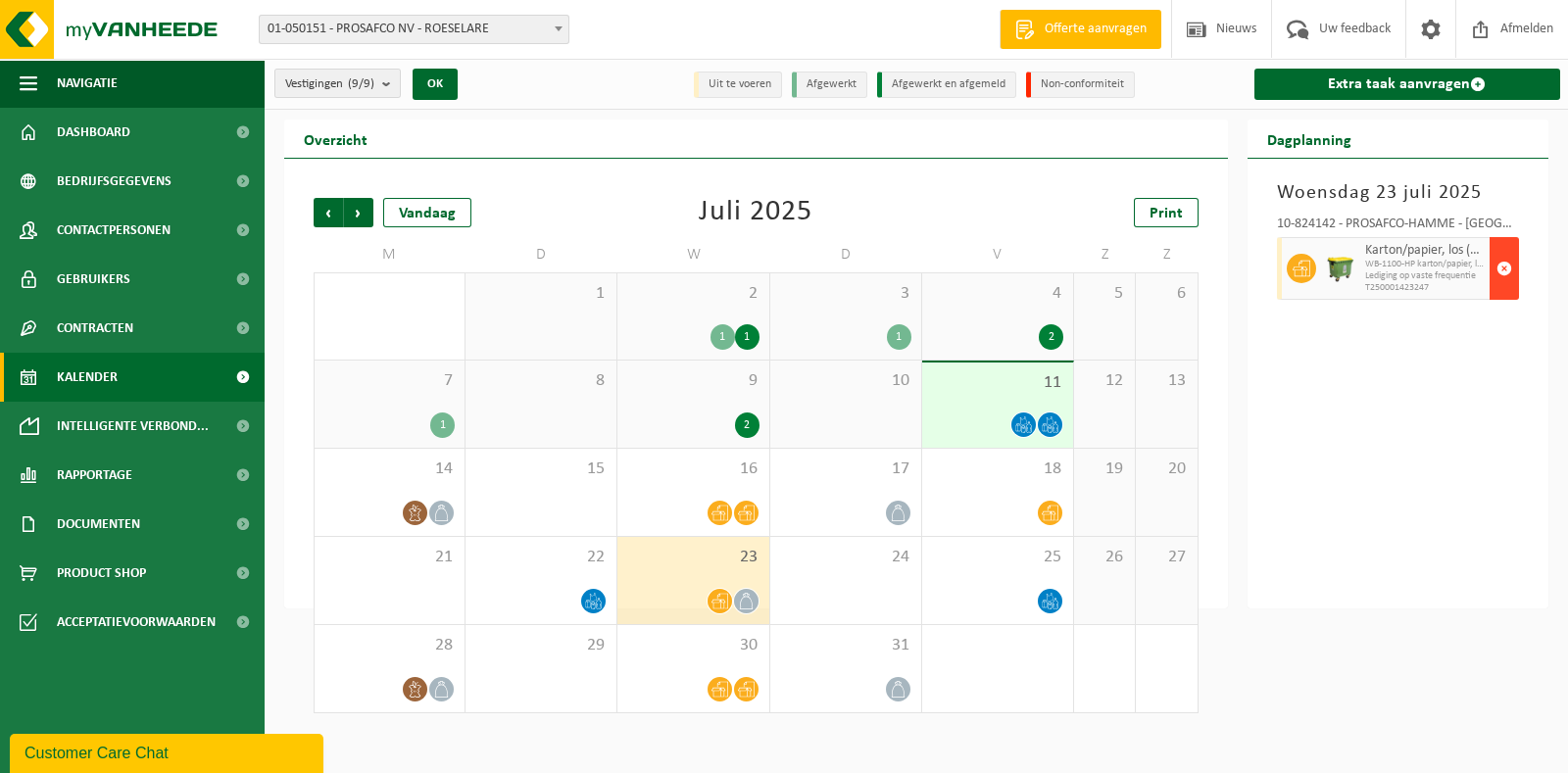 click at bounding box center [1504, 268] 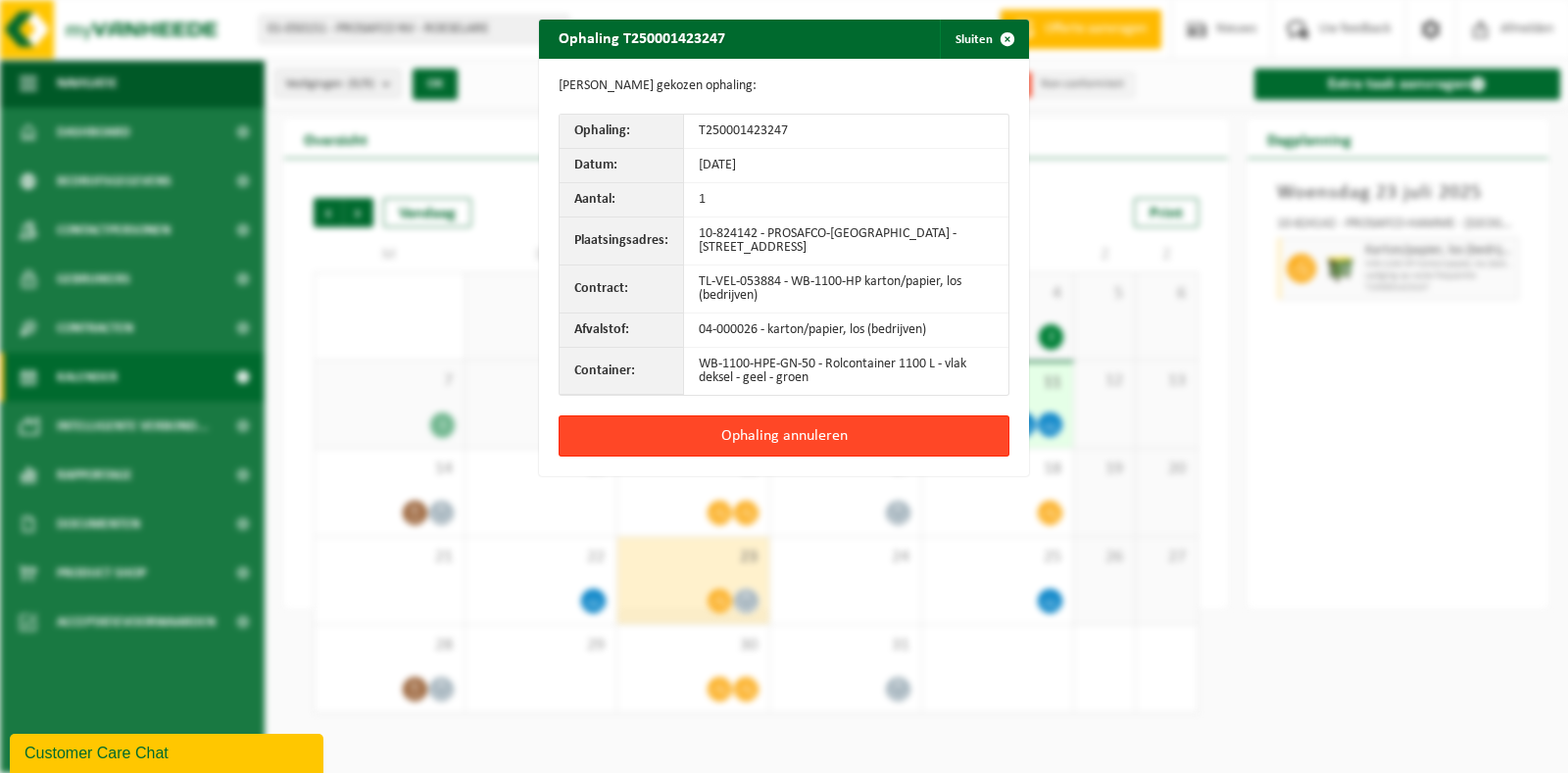 click on "Ophaling annuleren" at bounding box center (784, 436) 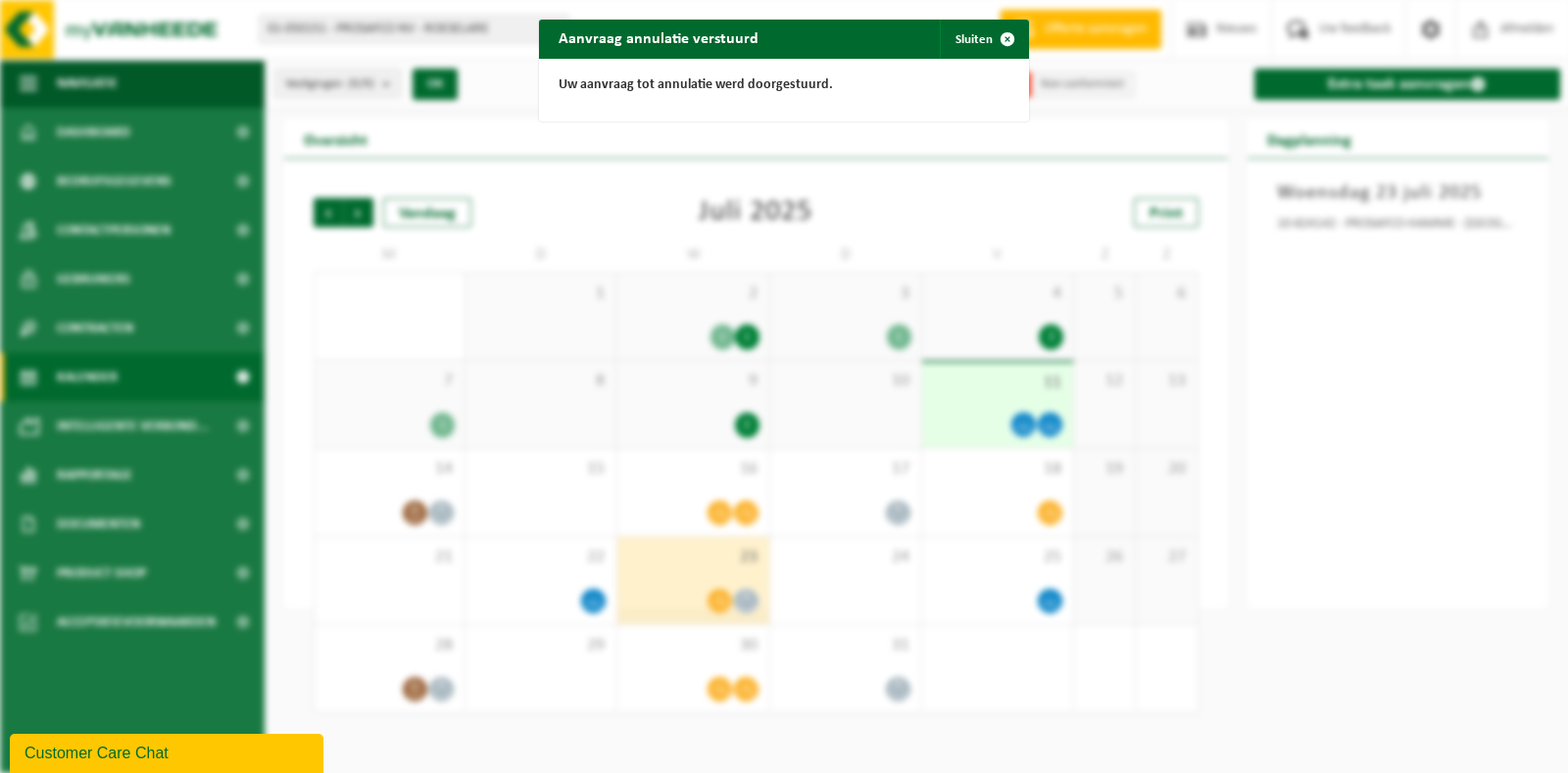 click on "Aanvraag annulatie verstuurd     Sluiten         Uw aanvraag tot annulatie werd doorgestuurd." at bounding box center [784, 386] 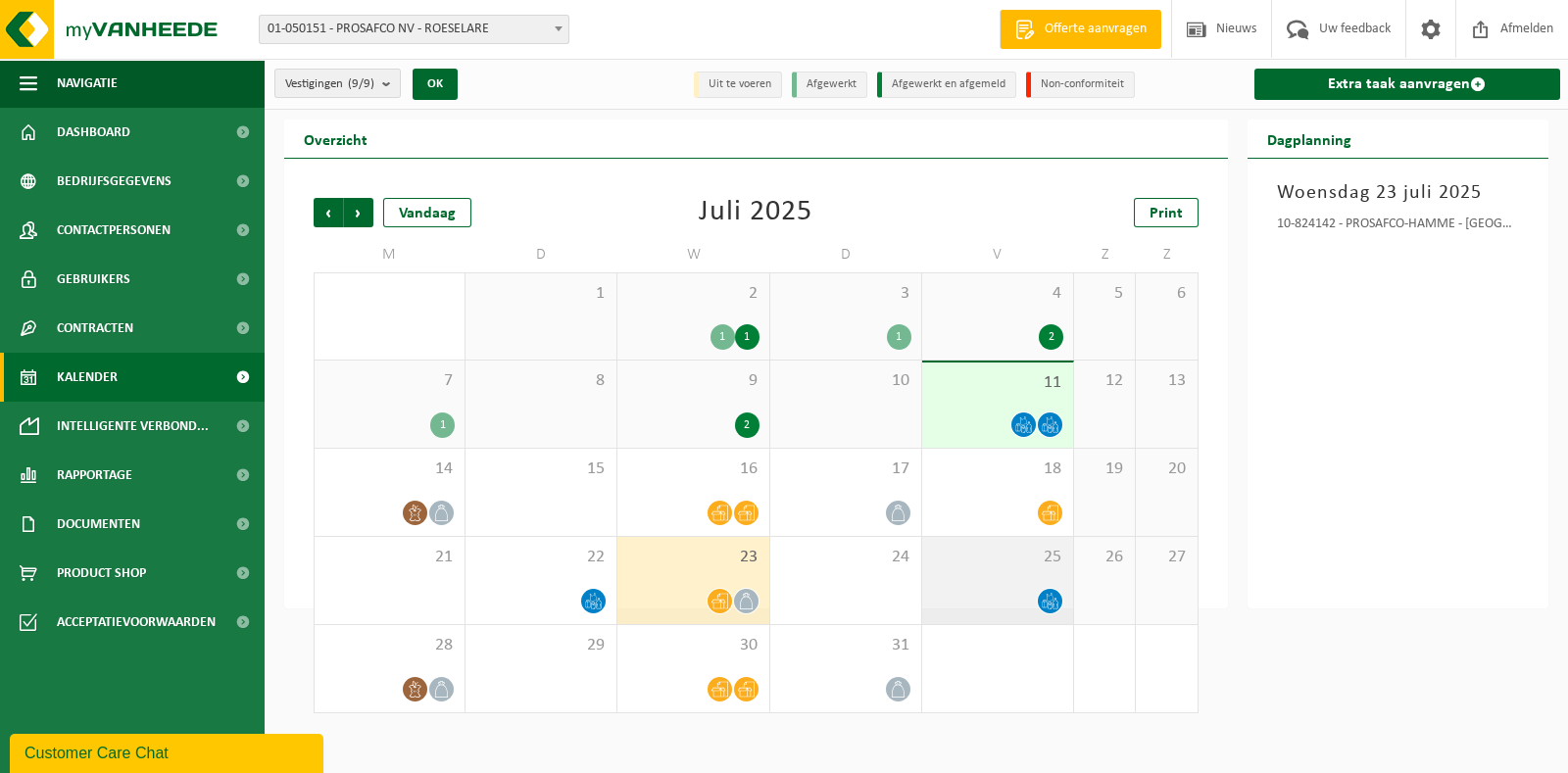 click on "25" at bounding box center (998, 580) 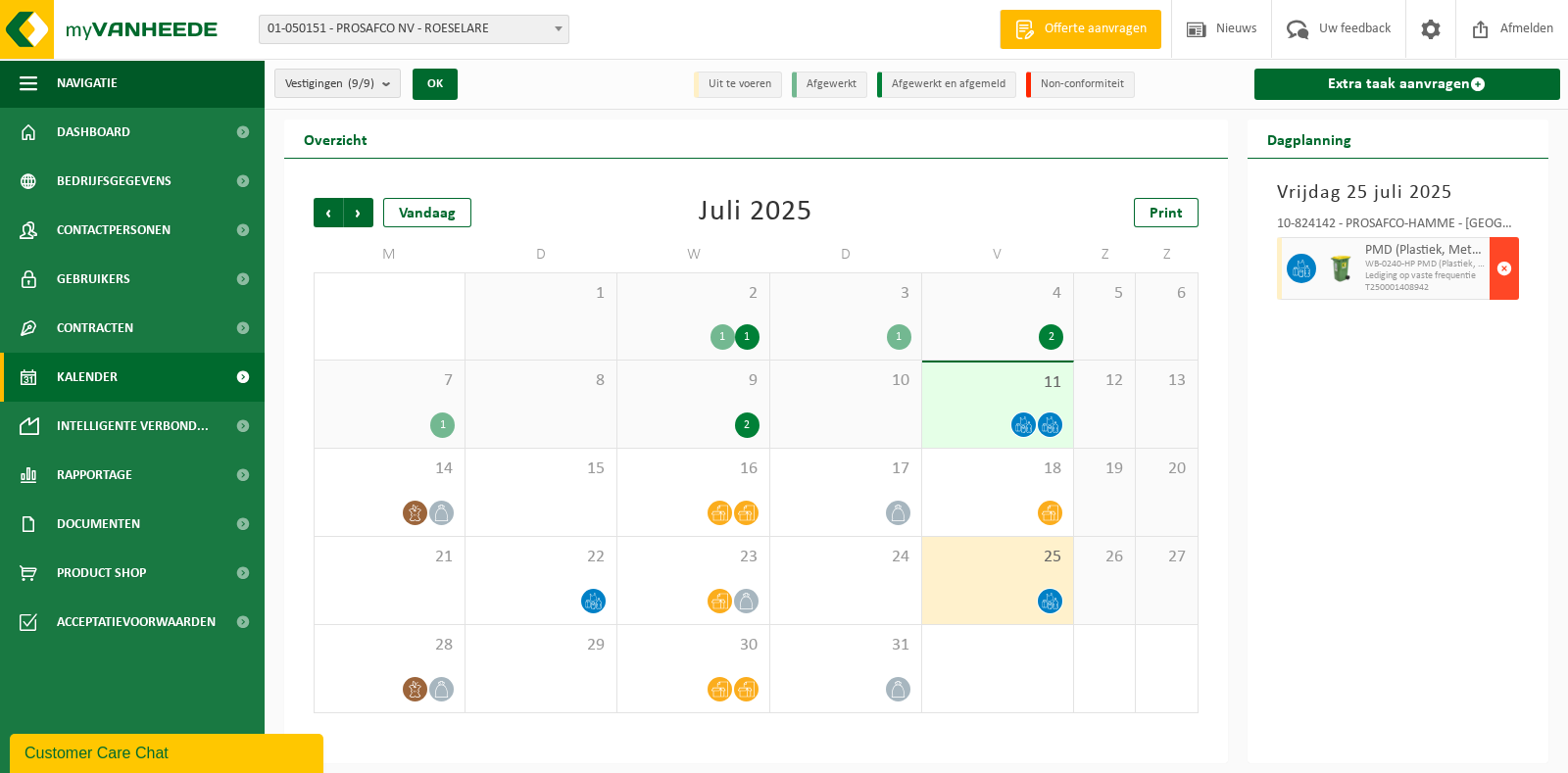 click at bounding box center (1504, 268) 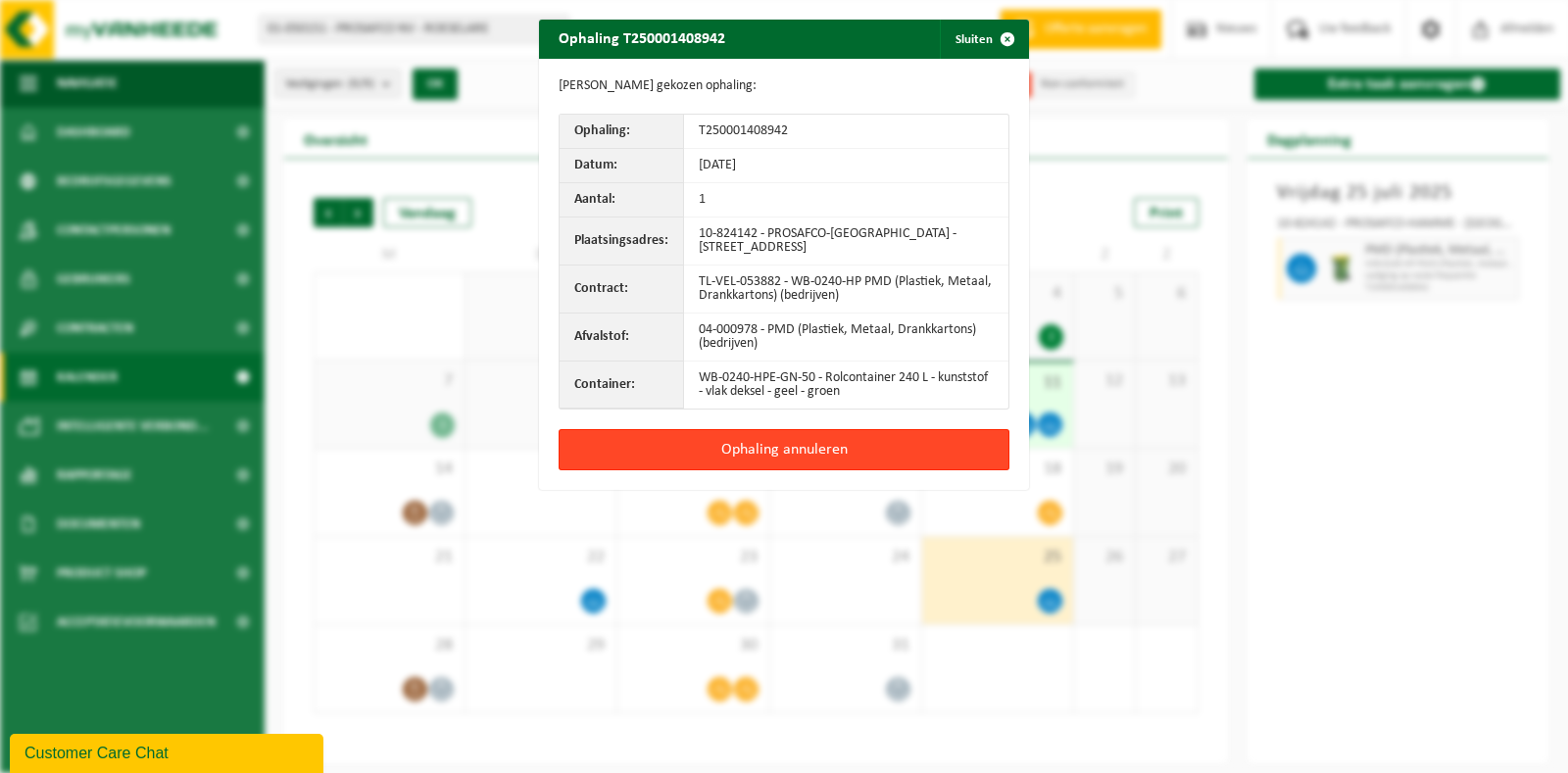 click on "Ophaling annuleren" at bounding box center (784, 450) 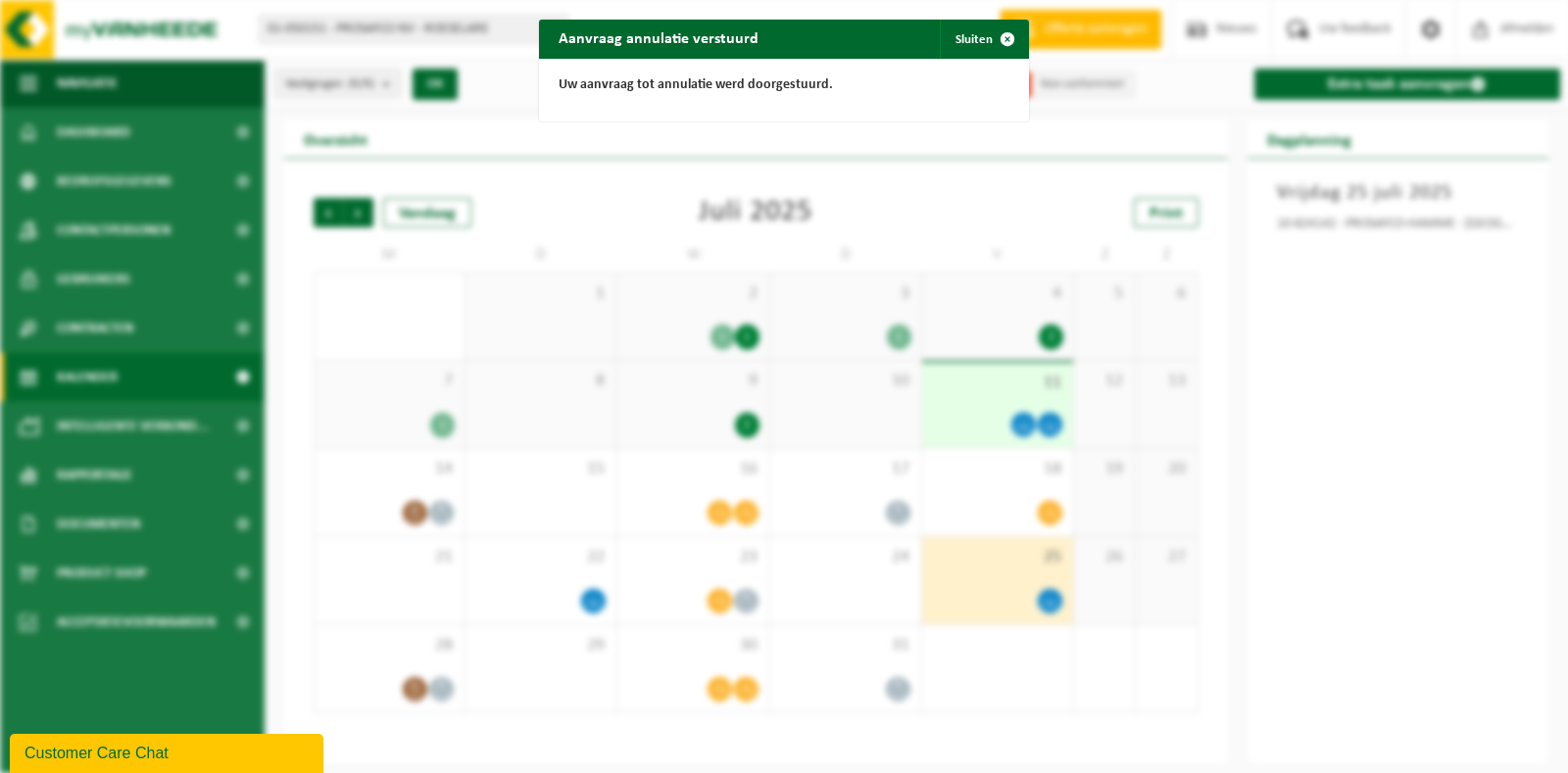 click on "Aanvraag annulatie verstuurd     Sluiten         Uw aanvraag tot annulatie werd doorgestuurd." at bounding box center [784, 386] 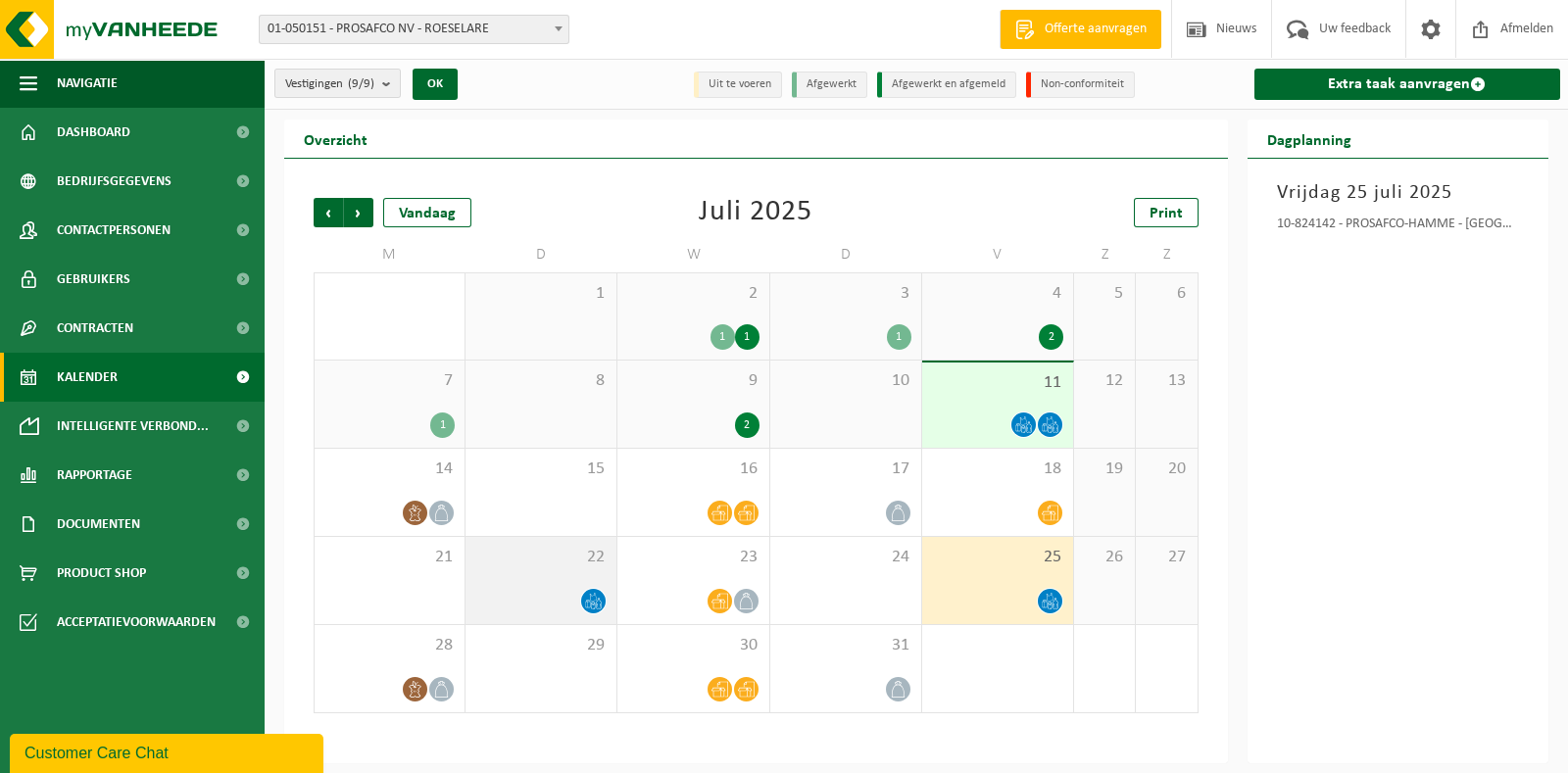 click at bounding box center [593, 601] 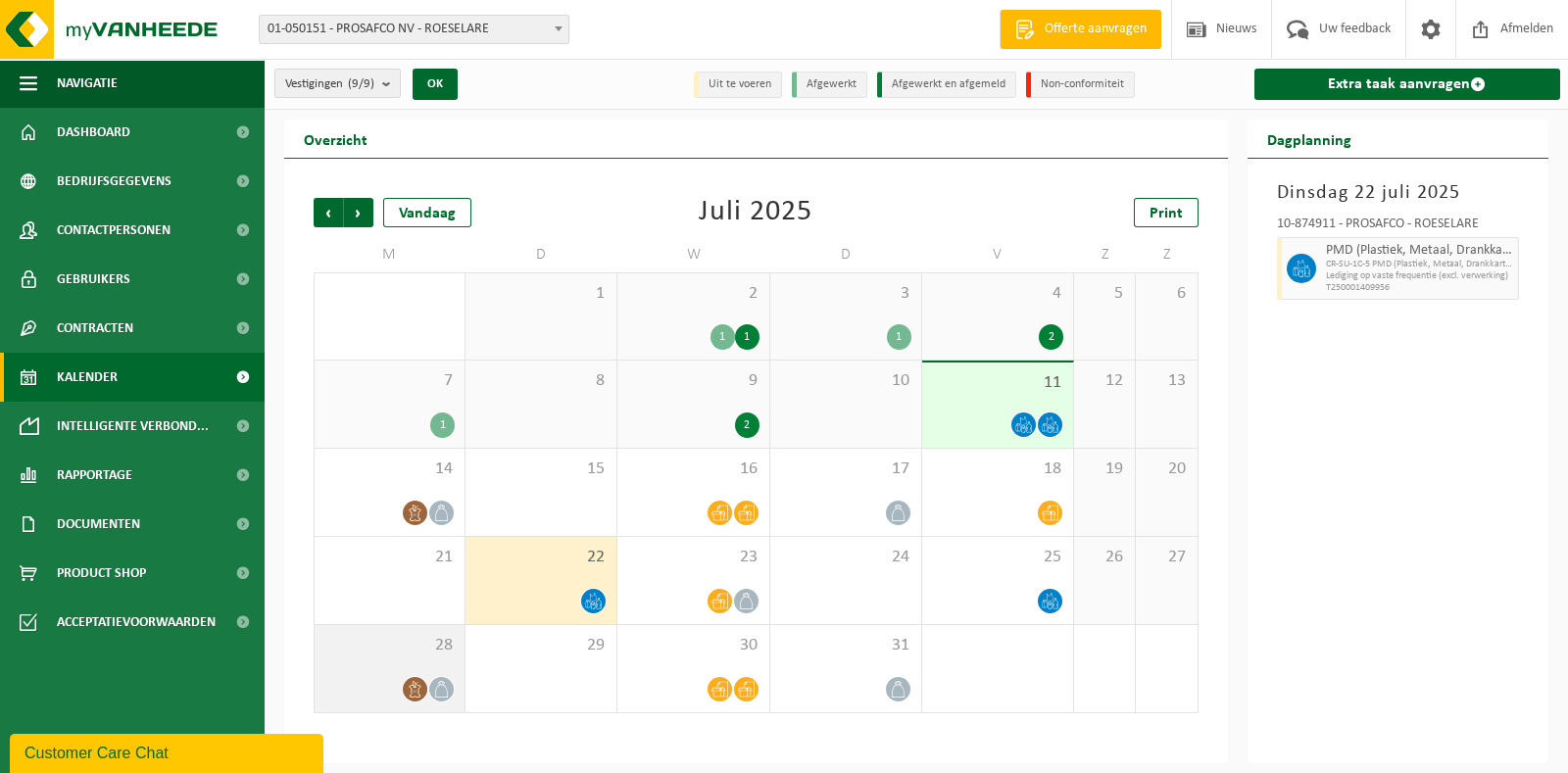 click at bounding box center [415, 689] 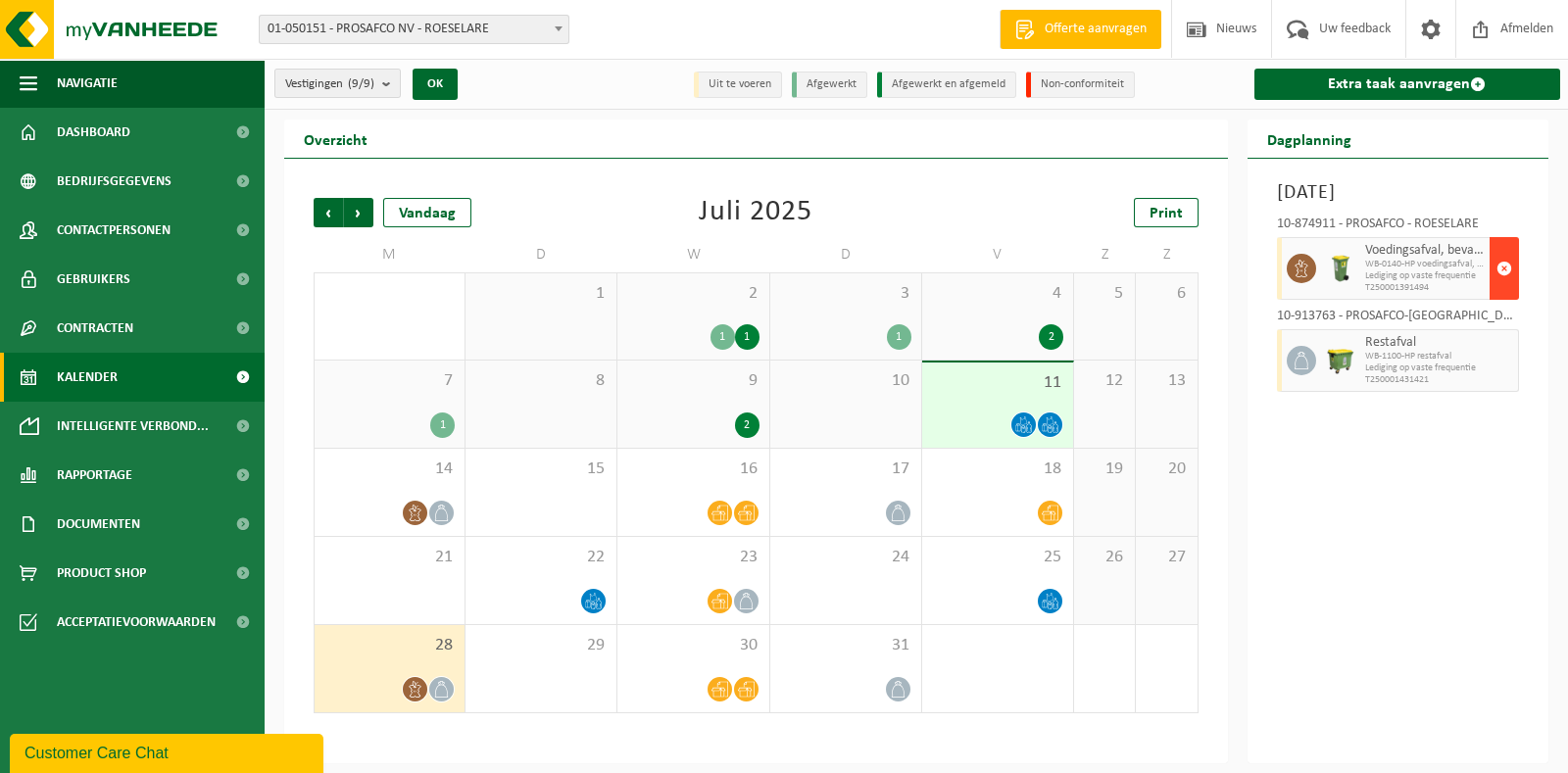 click at bounding box center [1504, 268] 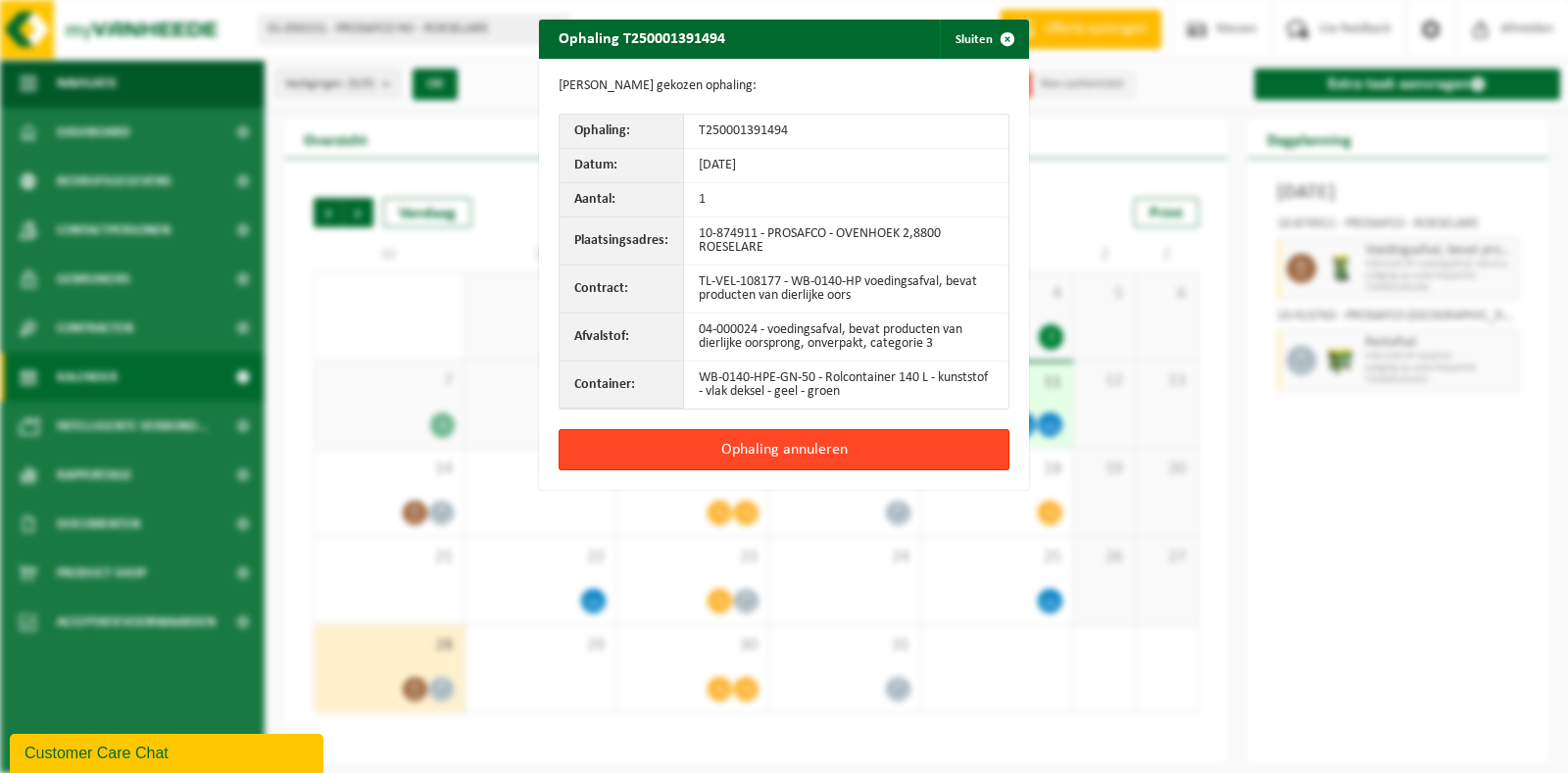 click on "Ophaling annuleren" at bounding box center (784, 450) 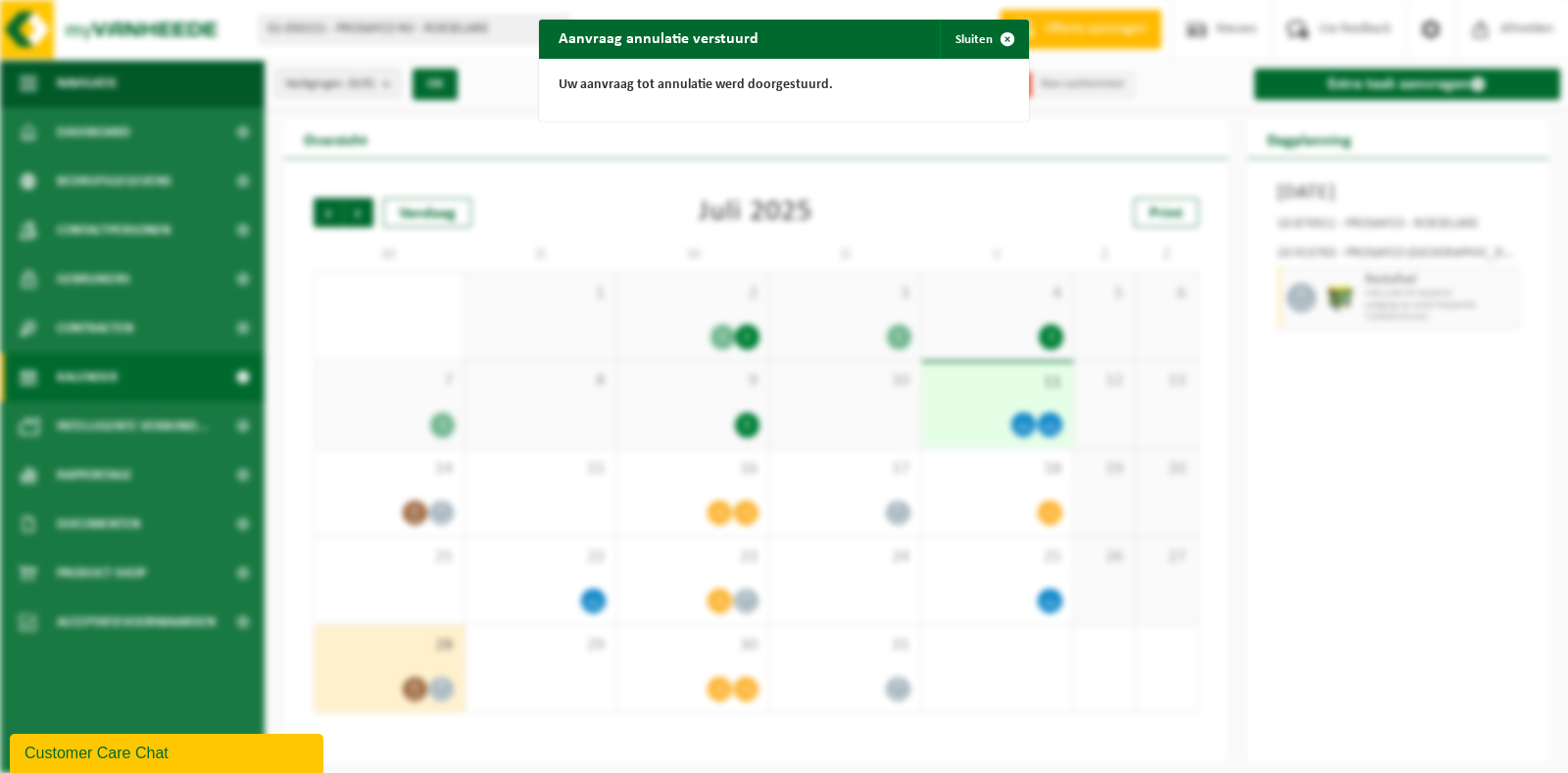 click on "Aanvraag annulatie verstuurd     Sluiten         Uw aanvraag tot annulatie werd doorgestuurd." at bounding box center [784, 386] 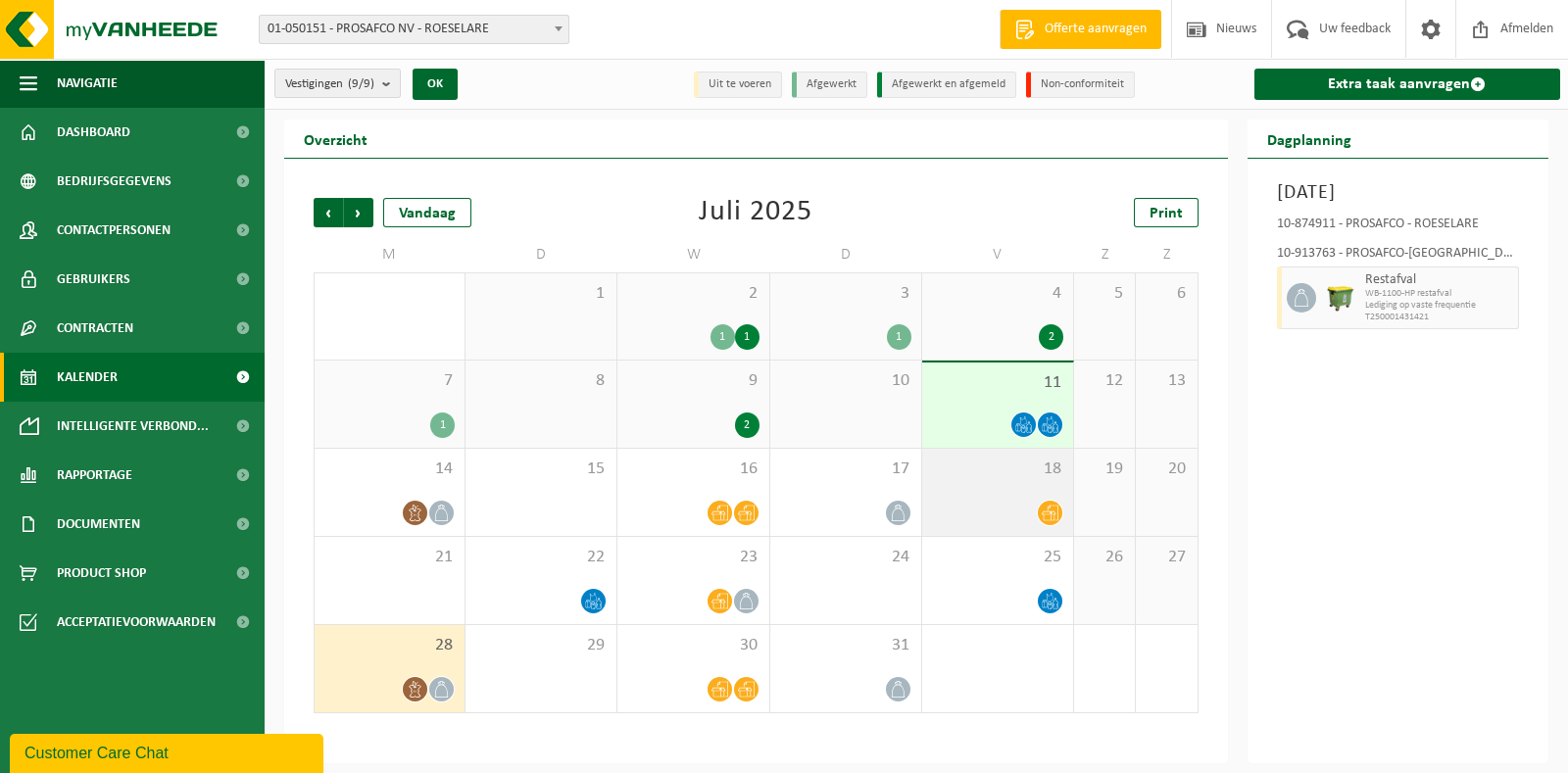 click 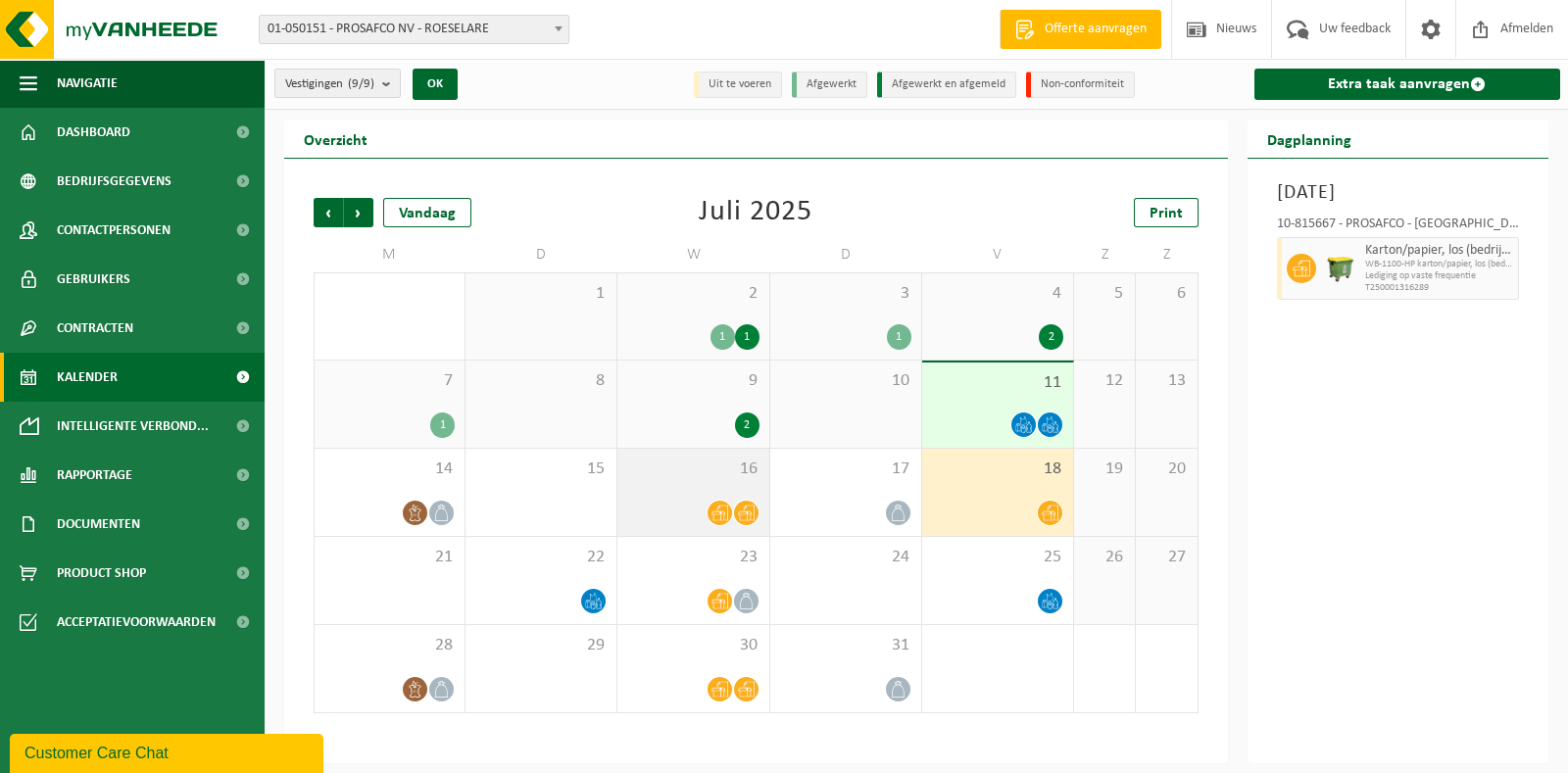 click 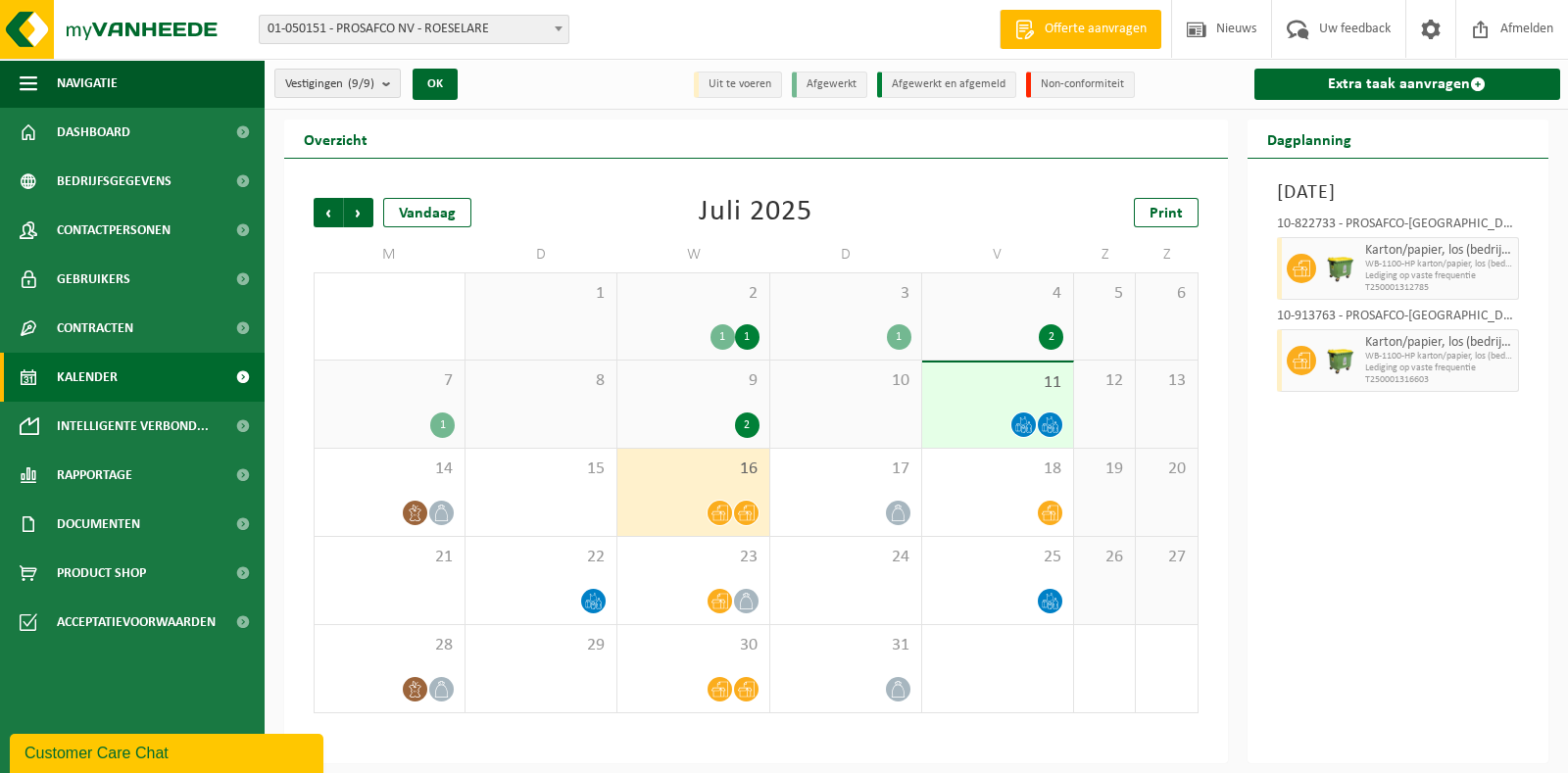 click on "Woensdag 16 juli 2025         10-822733 - PROSAFCO-HASSELT - HASSELT                             Karton/papier, los (bedrijven)   WB-1100-HP karton/papier, los (bedrijven)   Lediging op vaste frequentie   T250001312785         10-913763 - PROSAFCO-TURNHOUT - TURNHOUT                             Karton/papier, los (bedrijven)   WB-1100-HP karton/papier, los (bedrijven)   Lediging op vaste frequentie   T250001316603" at bounding box center [1398, 460] 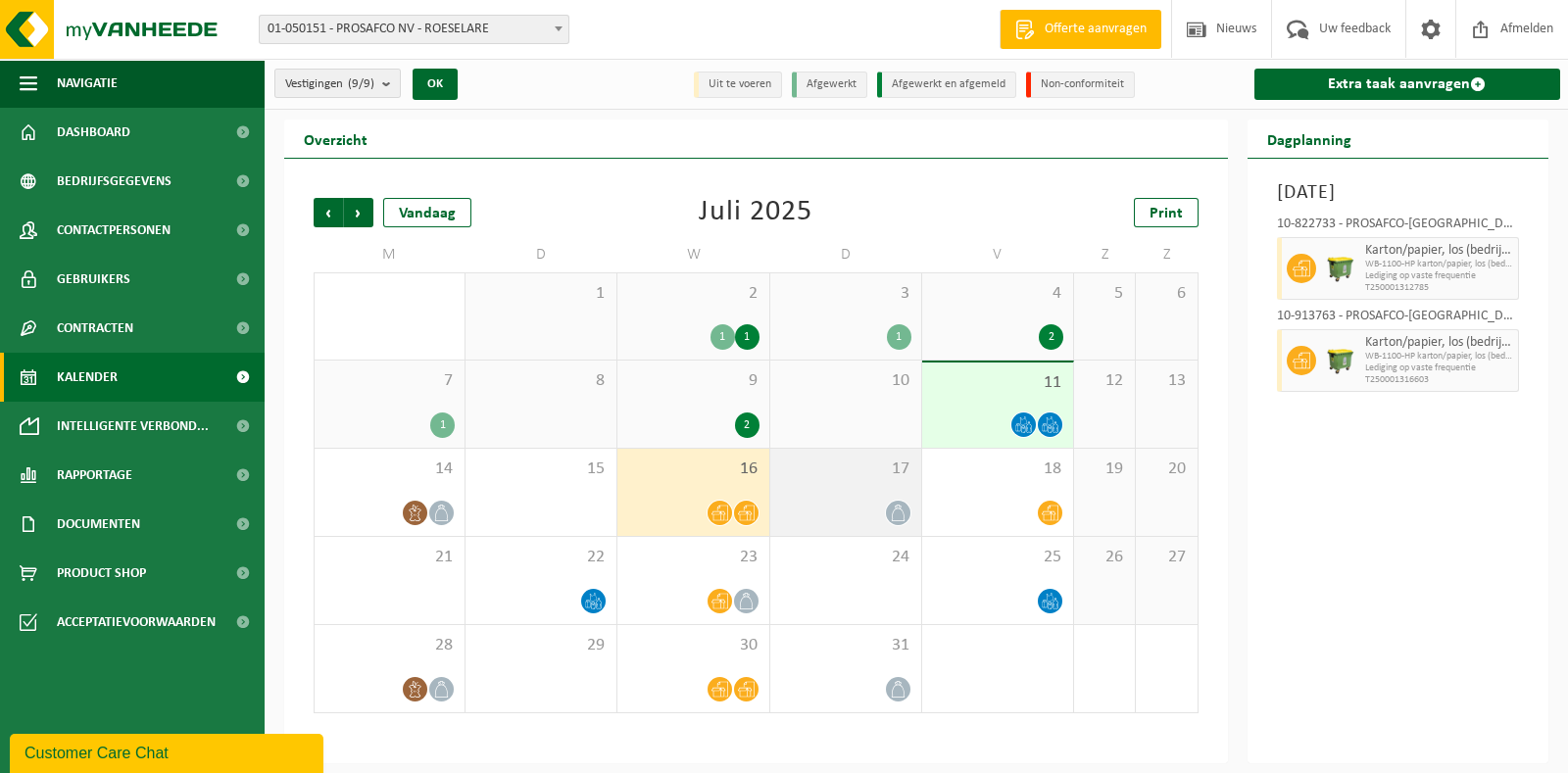 click 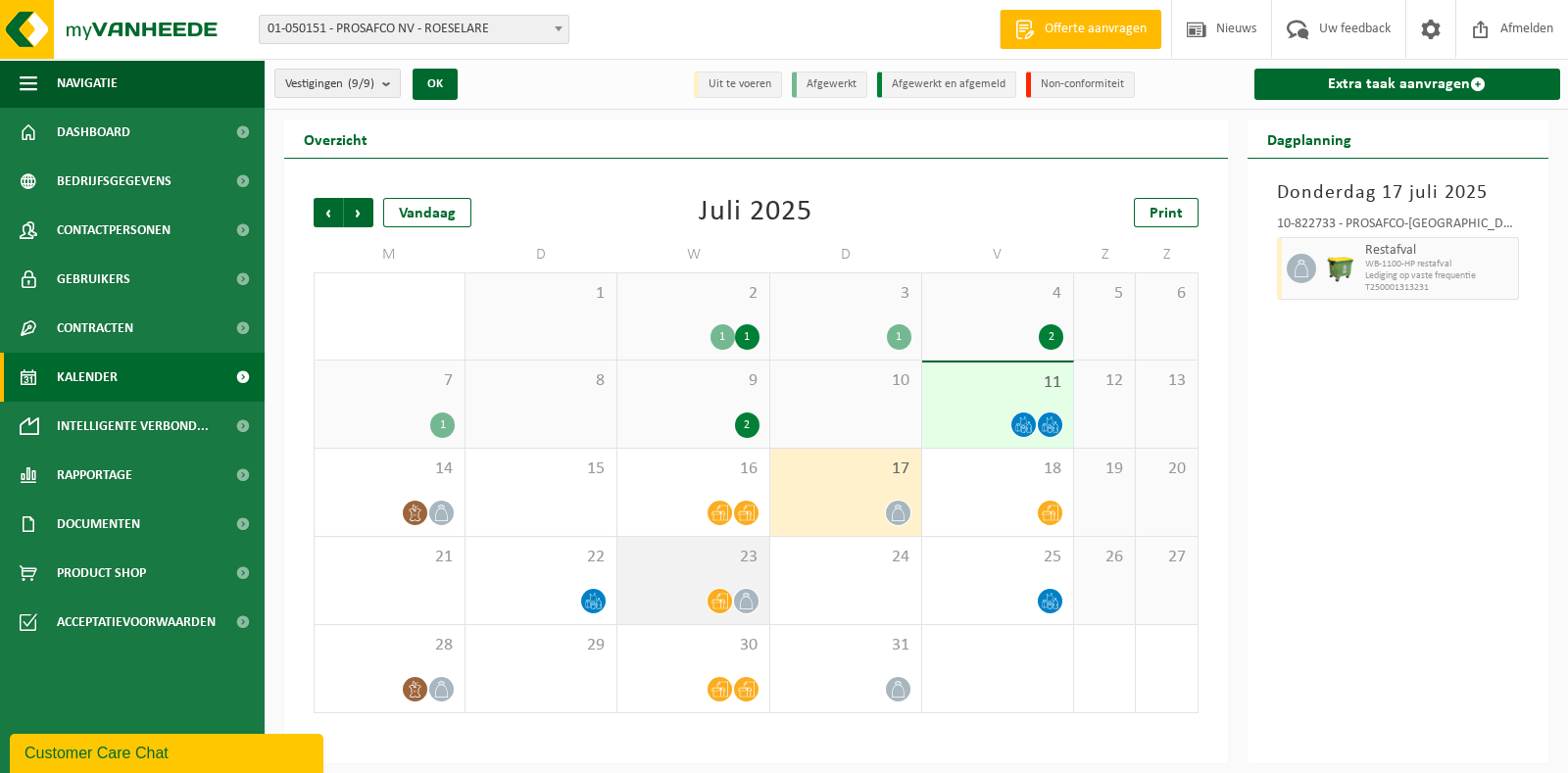 click 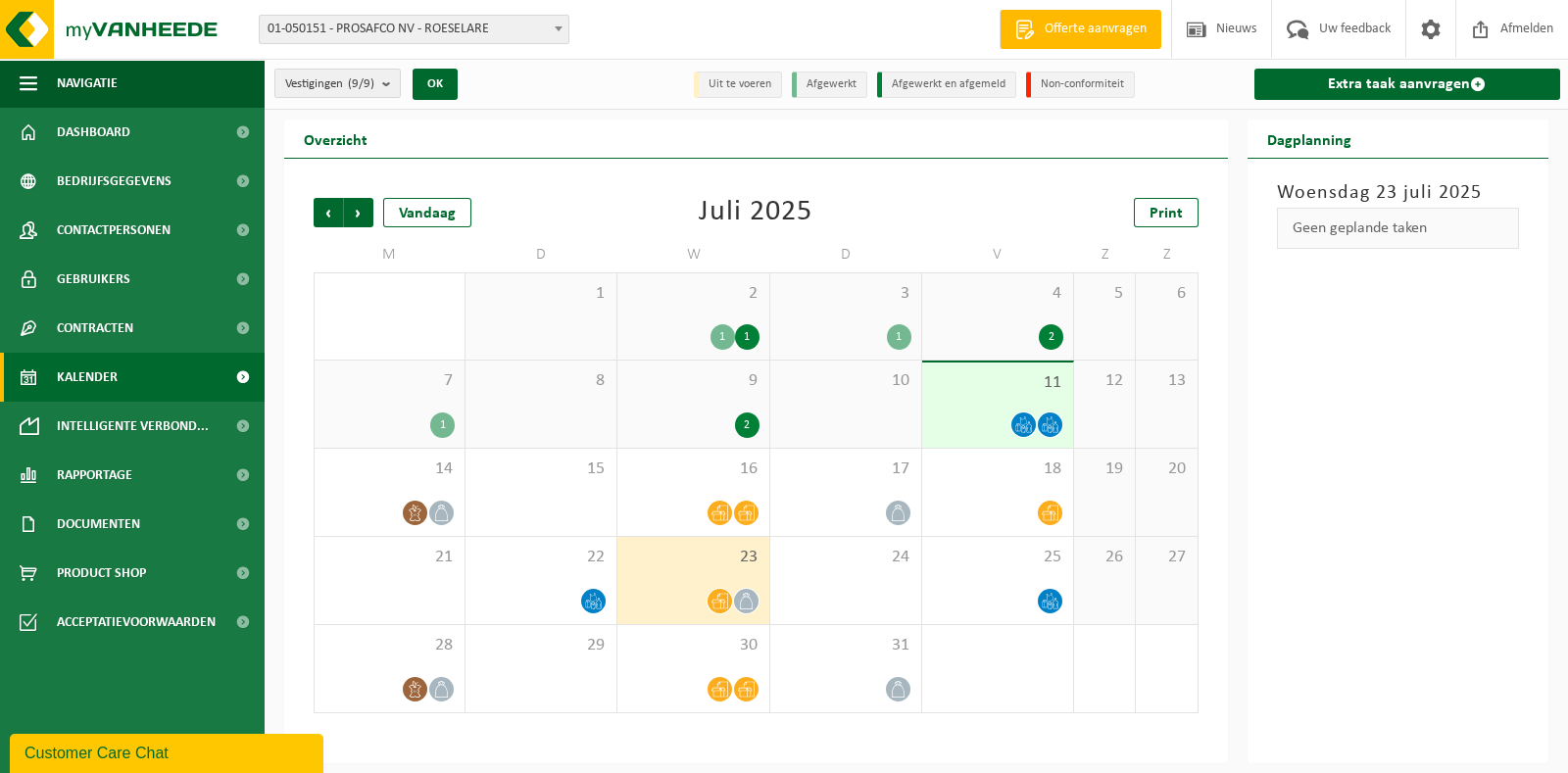 click on "Woensdag 23 juli 2025          Geen geplande taken" at bounding box center (1398, 460) 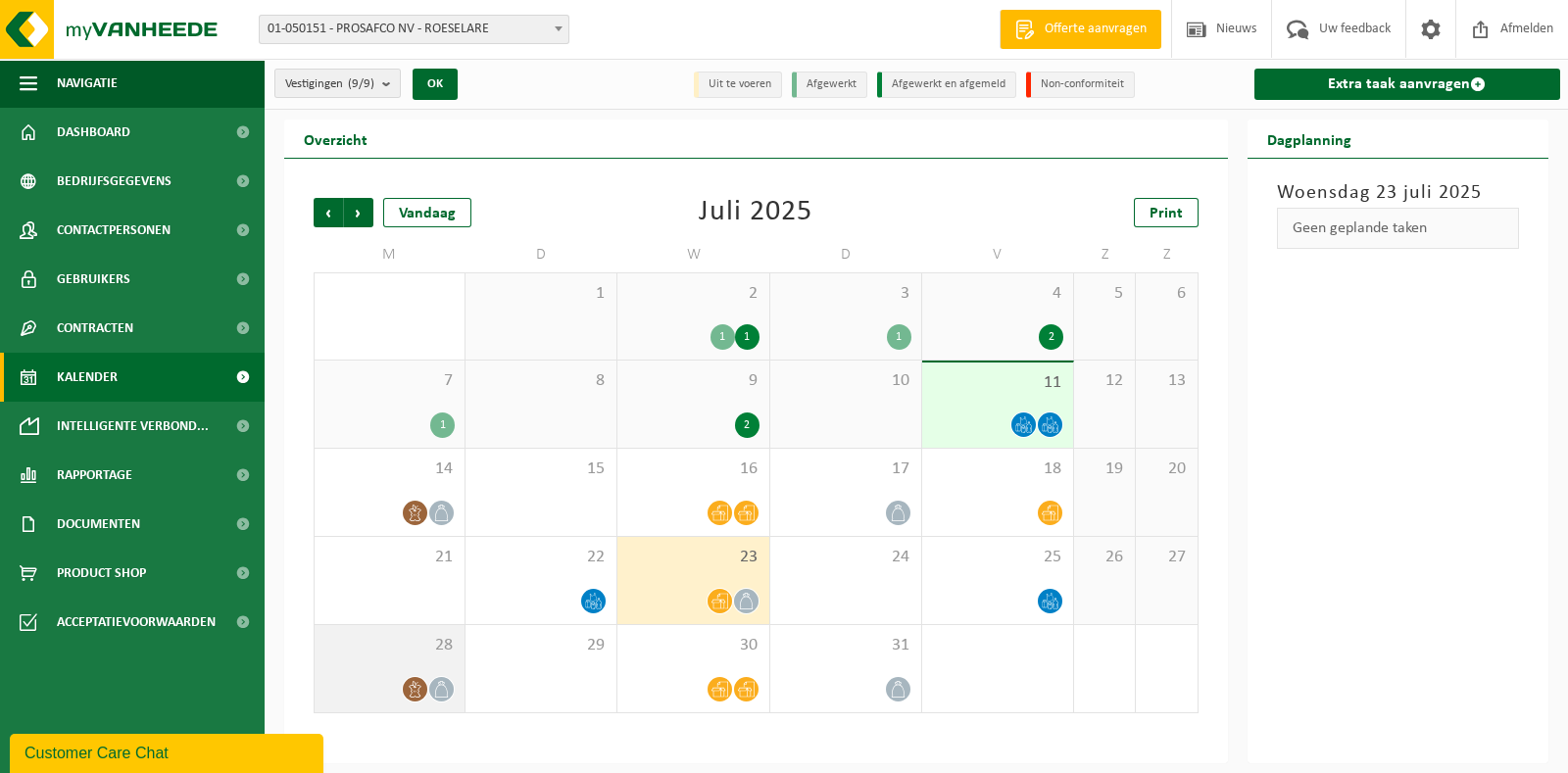 click 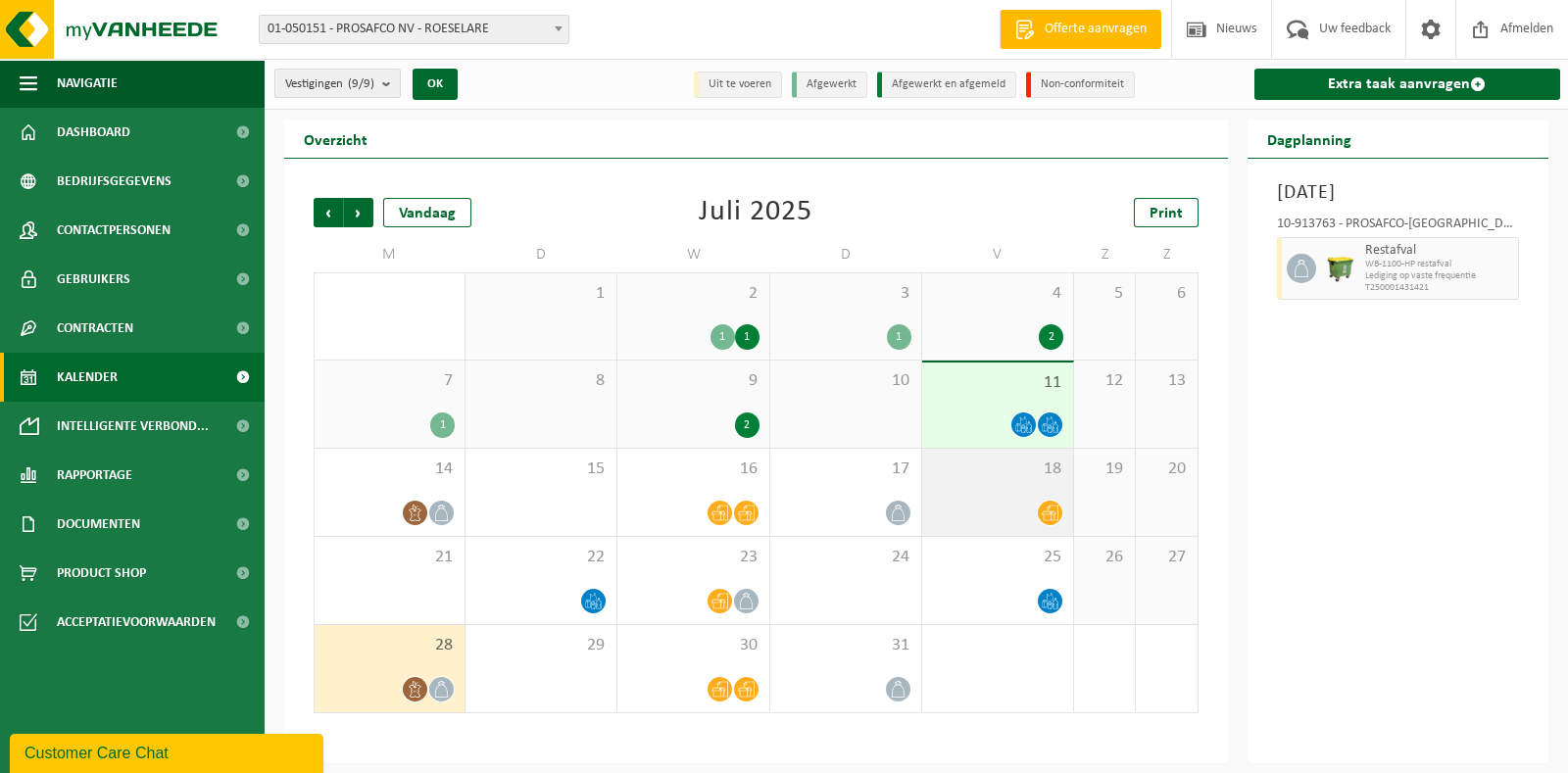 click on "18" at bounding box center [998, 469] 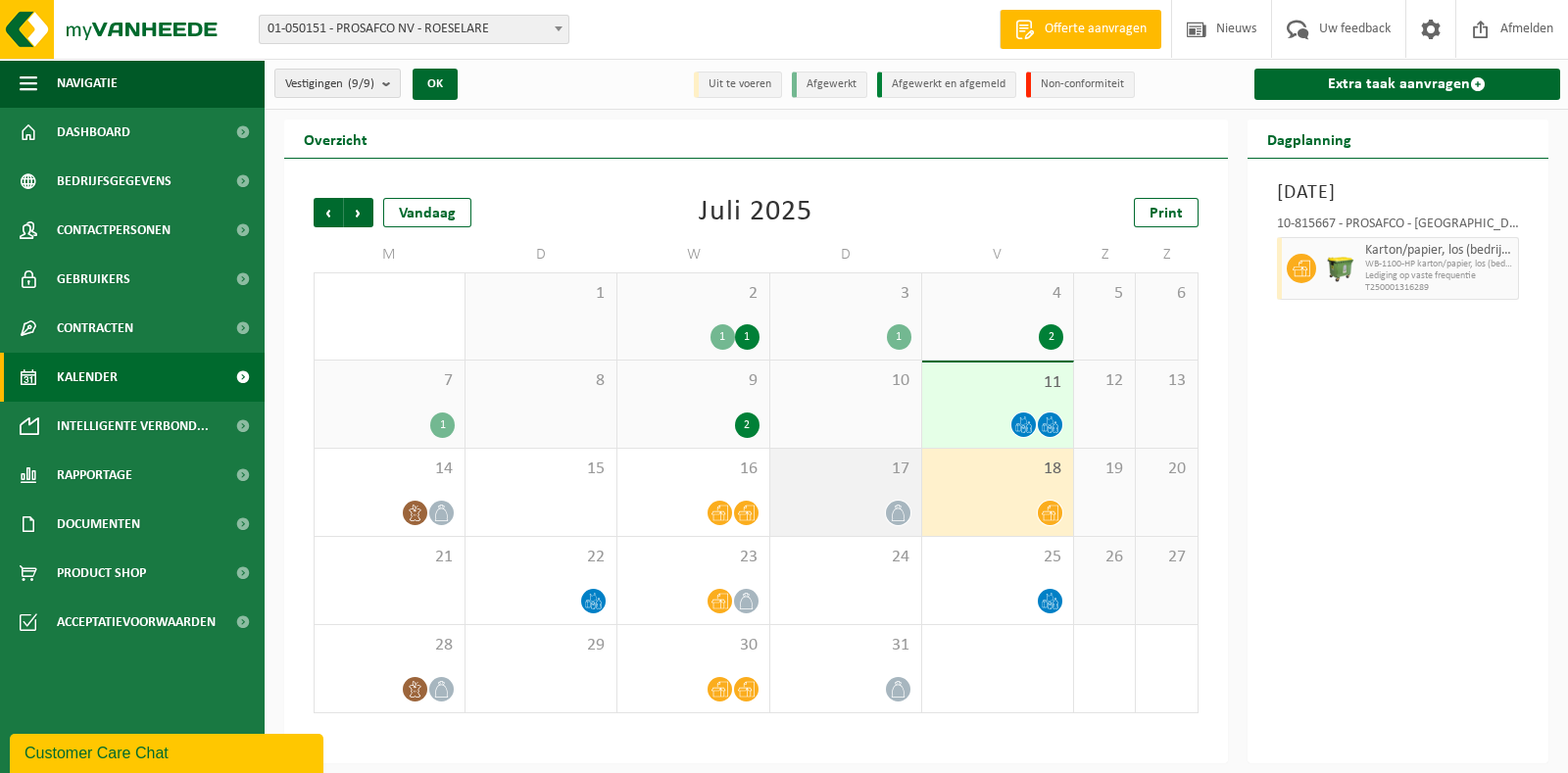 click at bounding box center (898, 512) 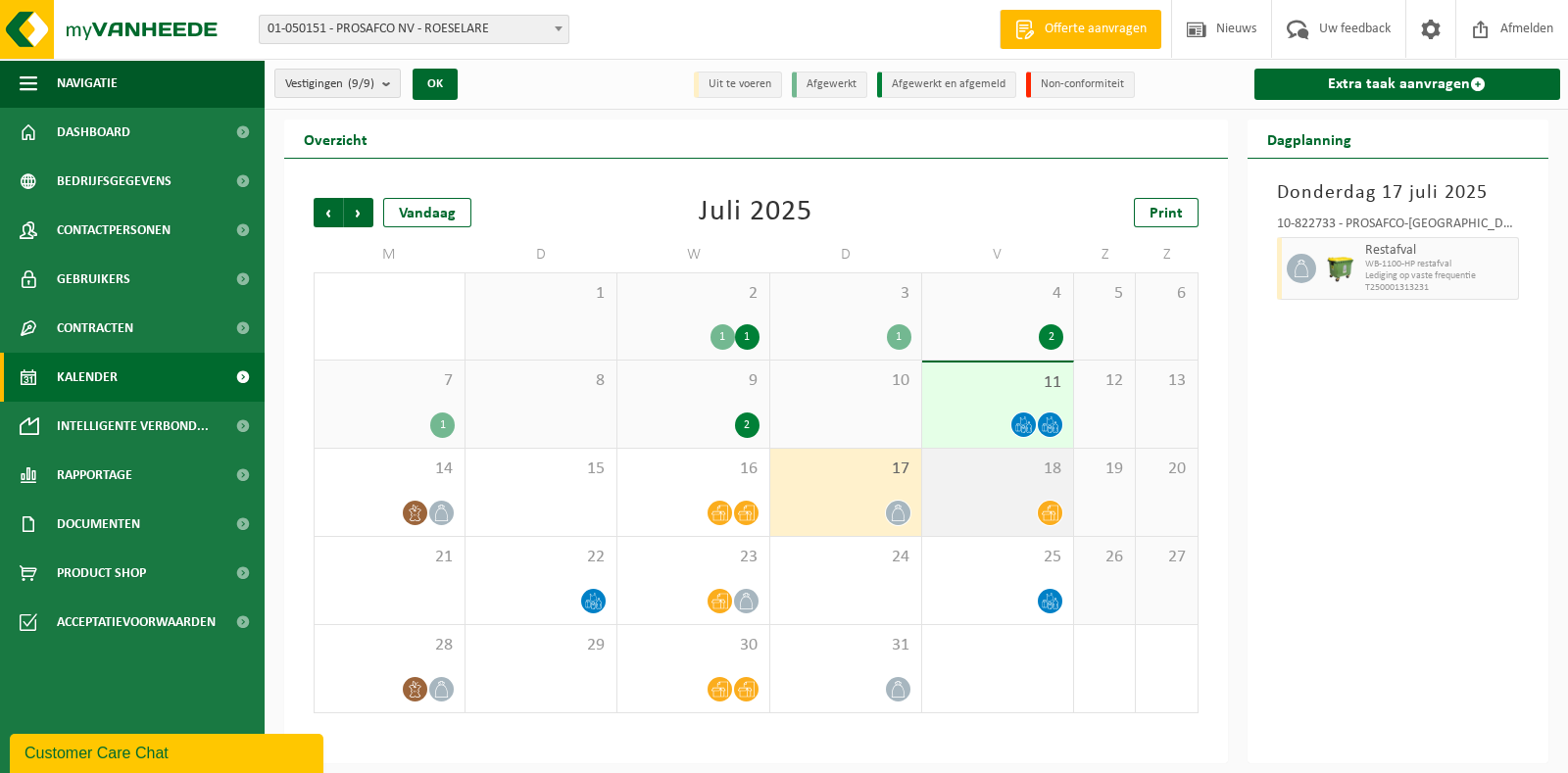 click on "18" at bounding box center (998, 469) 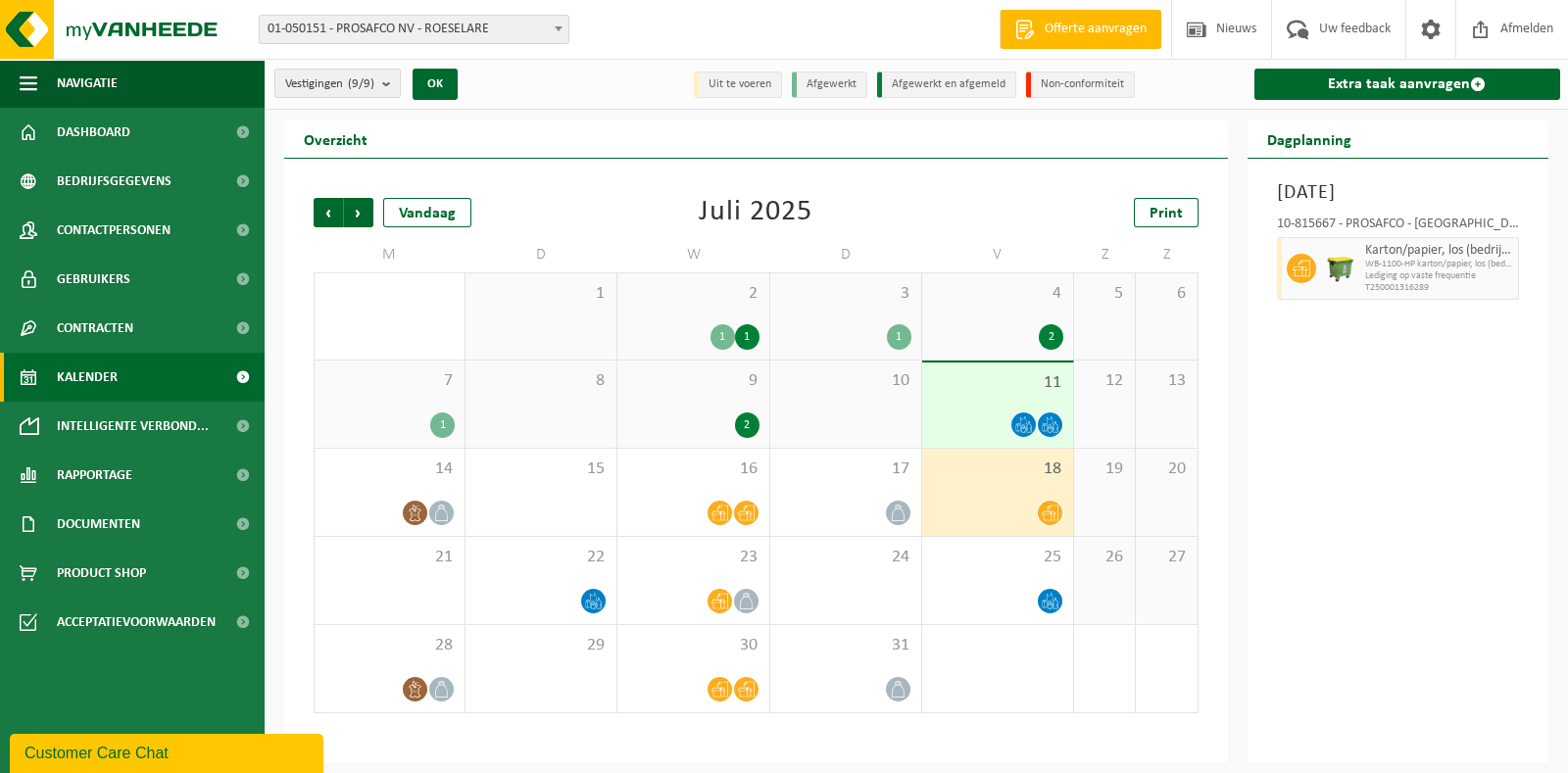 click on "18" at bounding box center (998, 469) 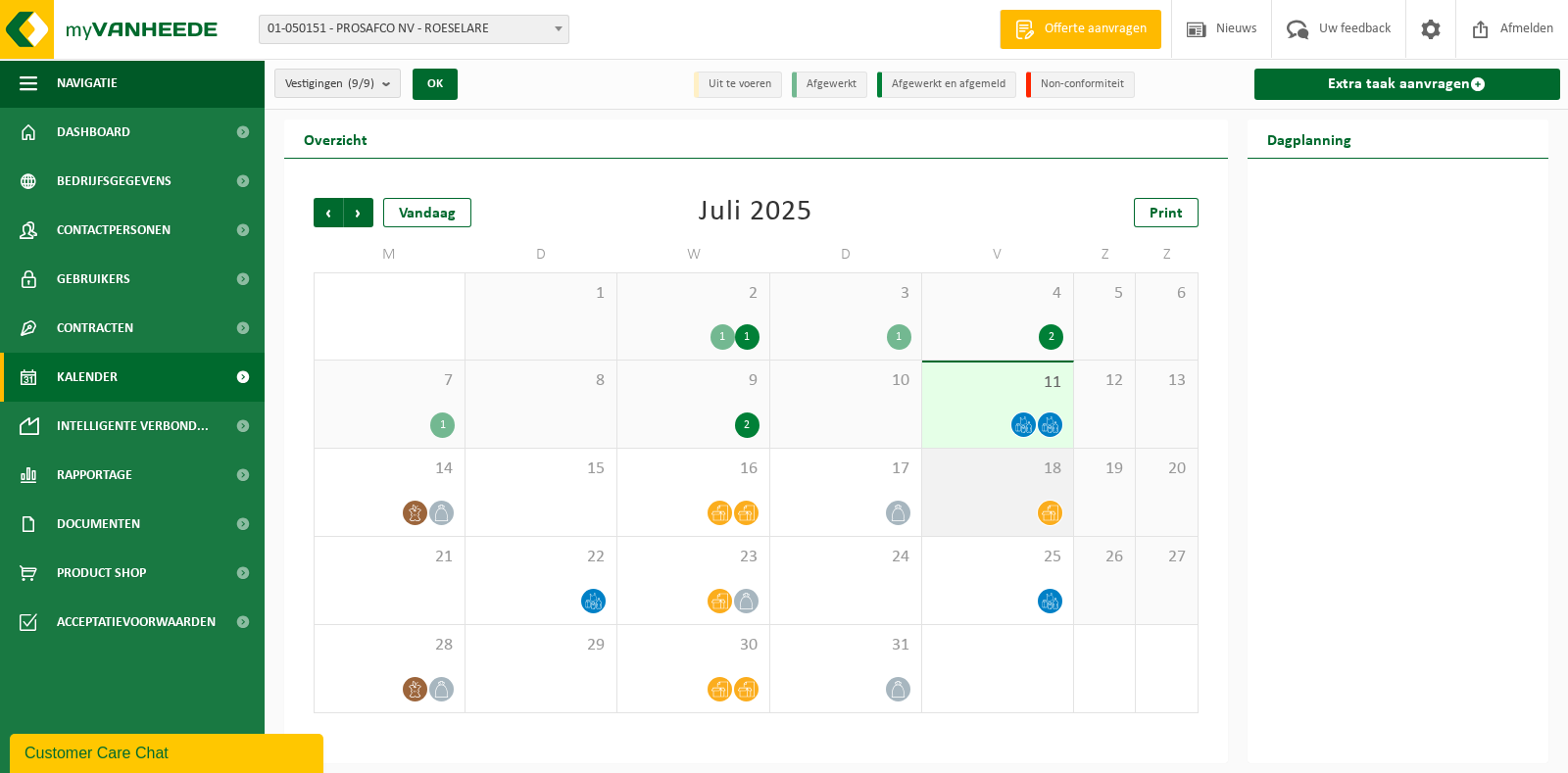 click on "18" at bounding box center (998, 469) 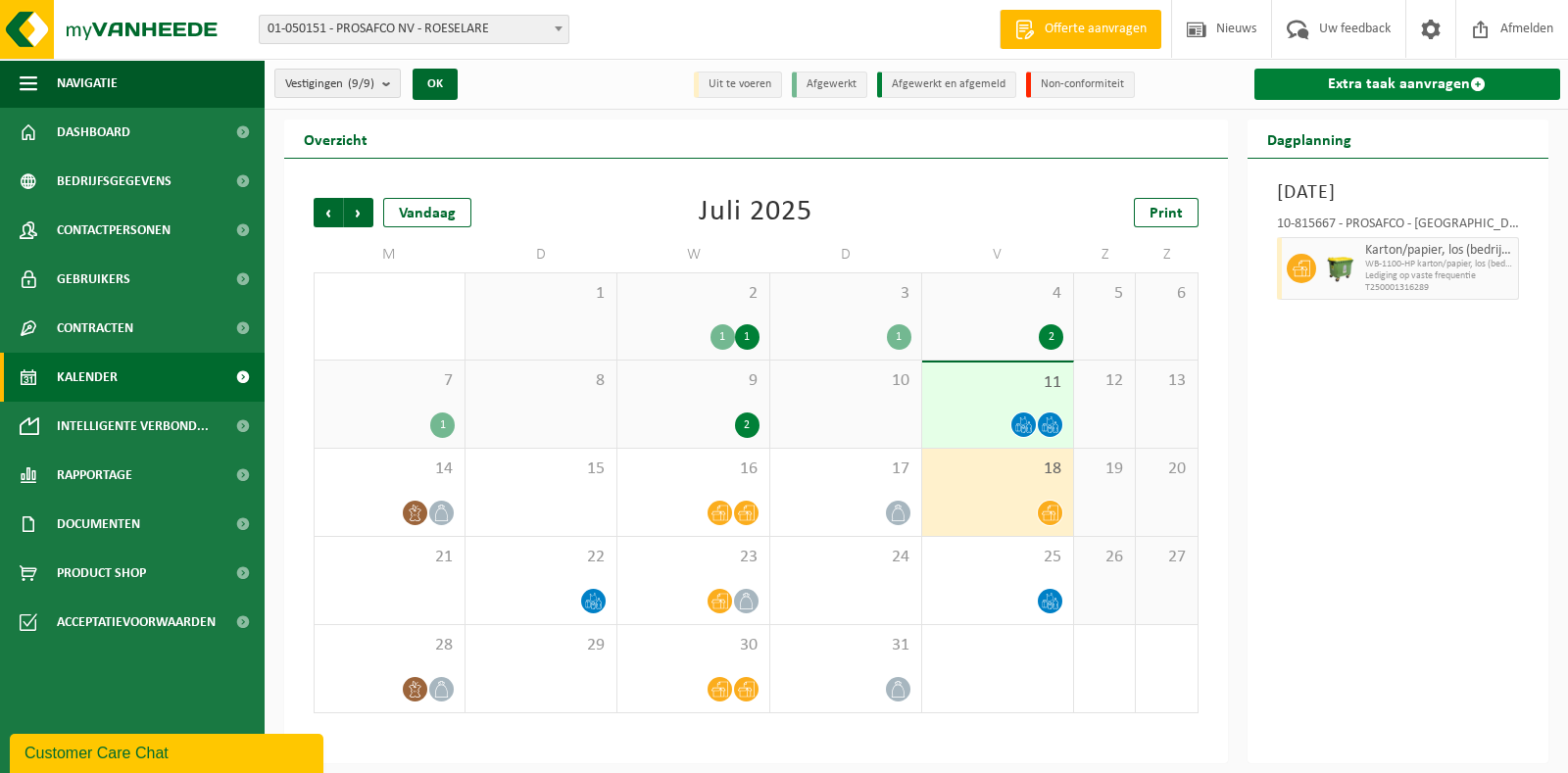 click on "Extra taak aanvragen" at bounding box center (1407, 84) 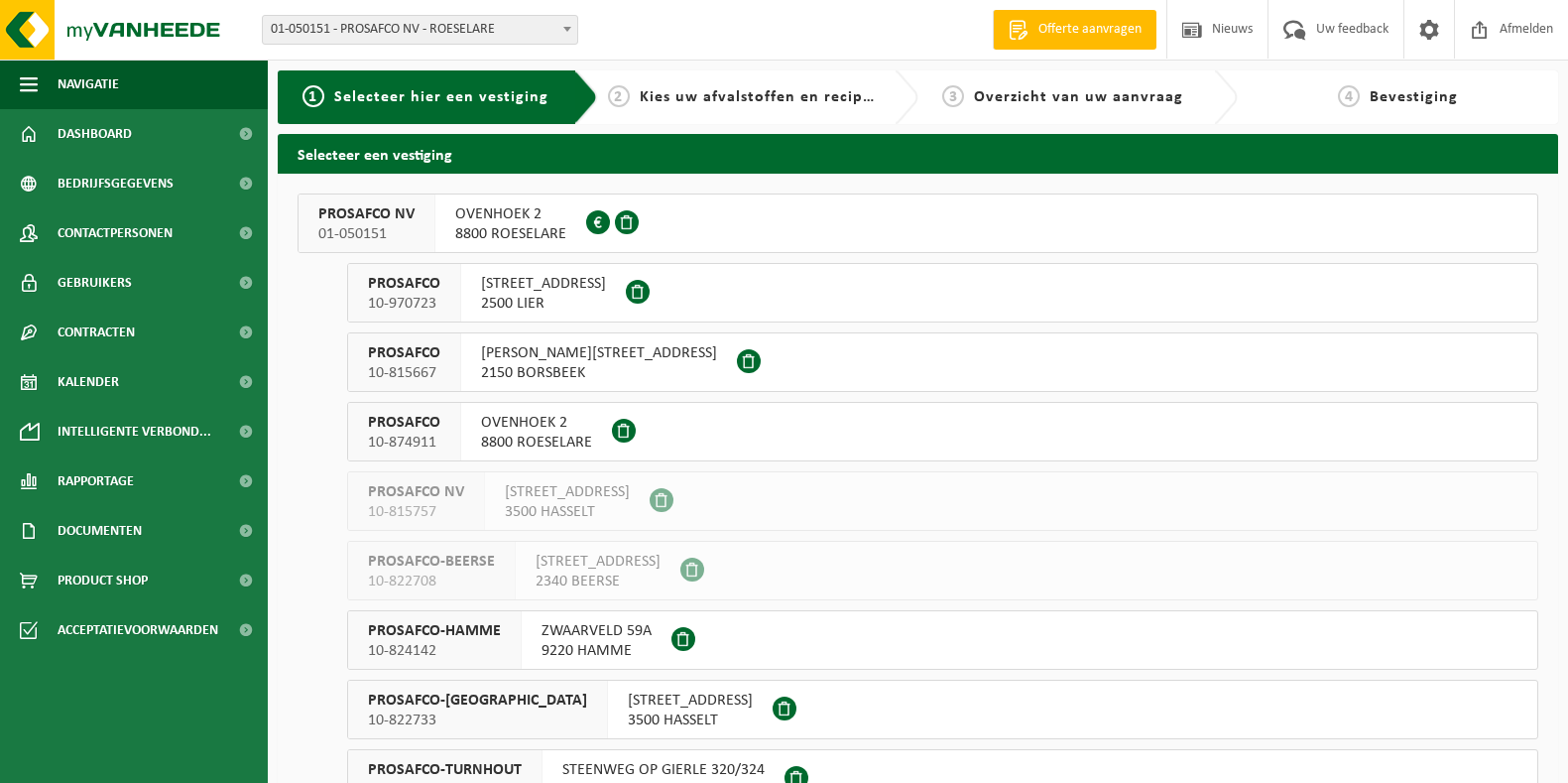 scroll, scrollTop: 0, scrollLeft: 0, axis: both 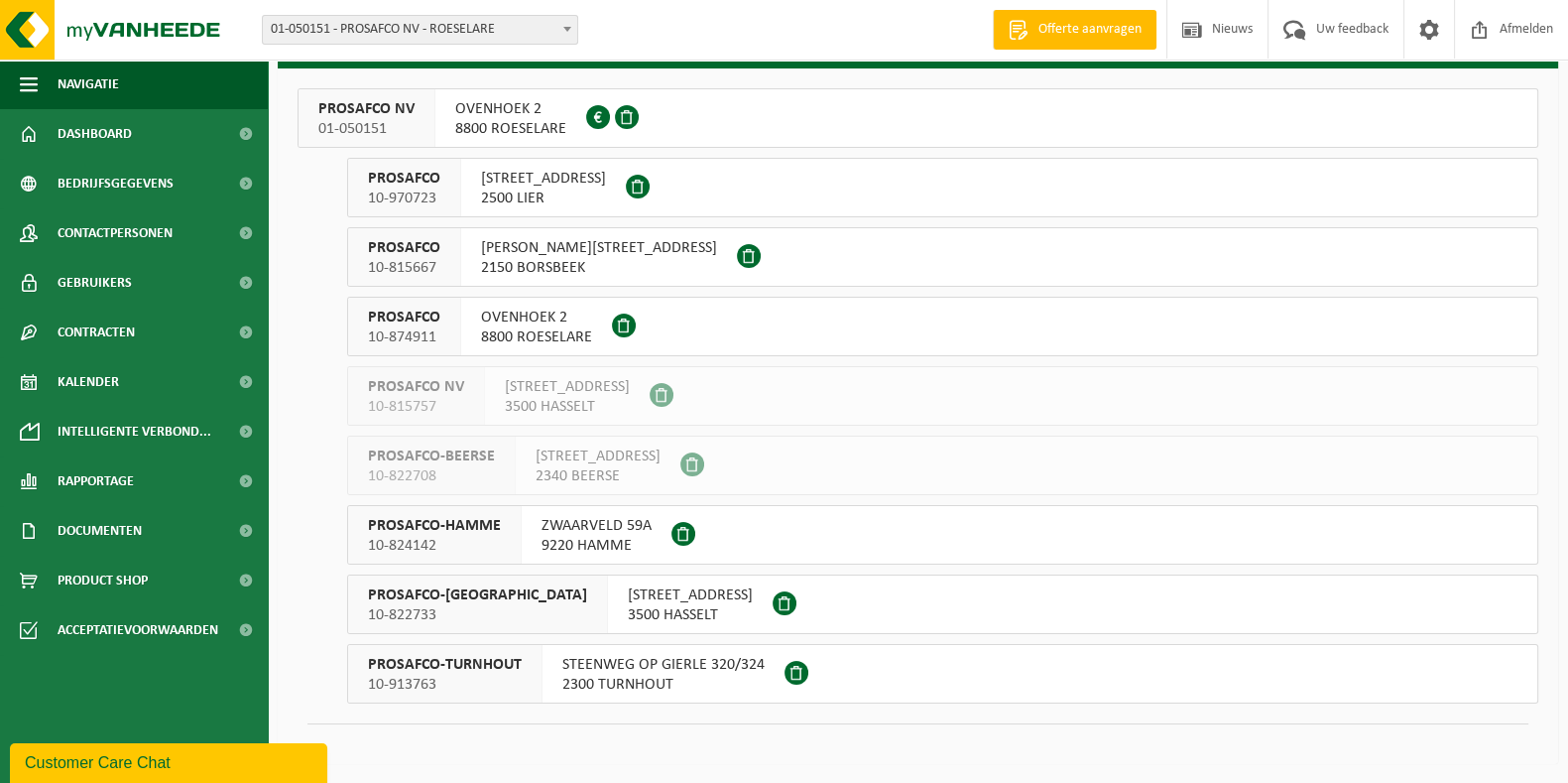 click at bounding box center [796, 673] 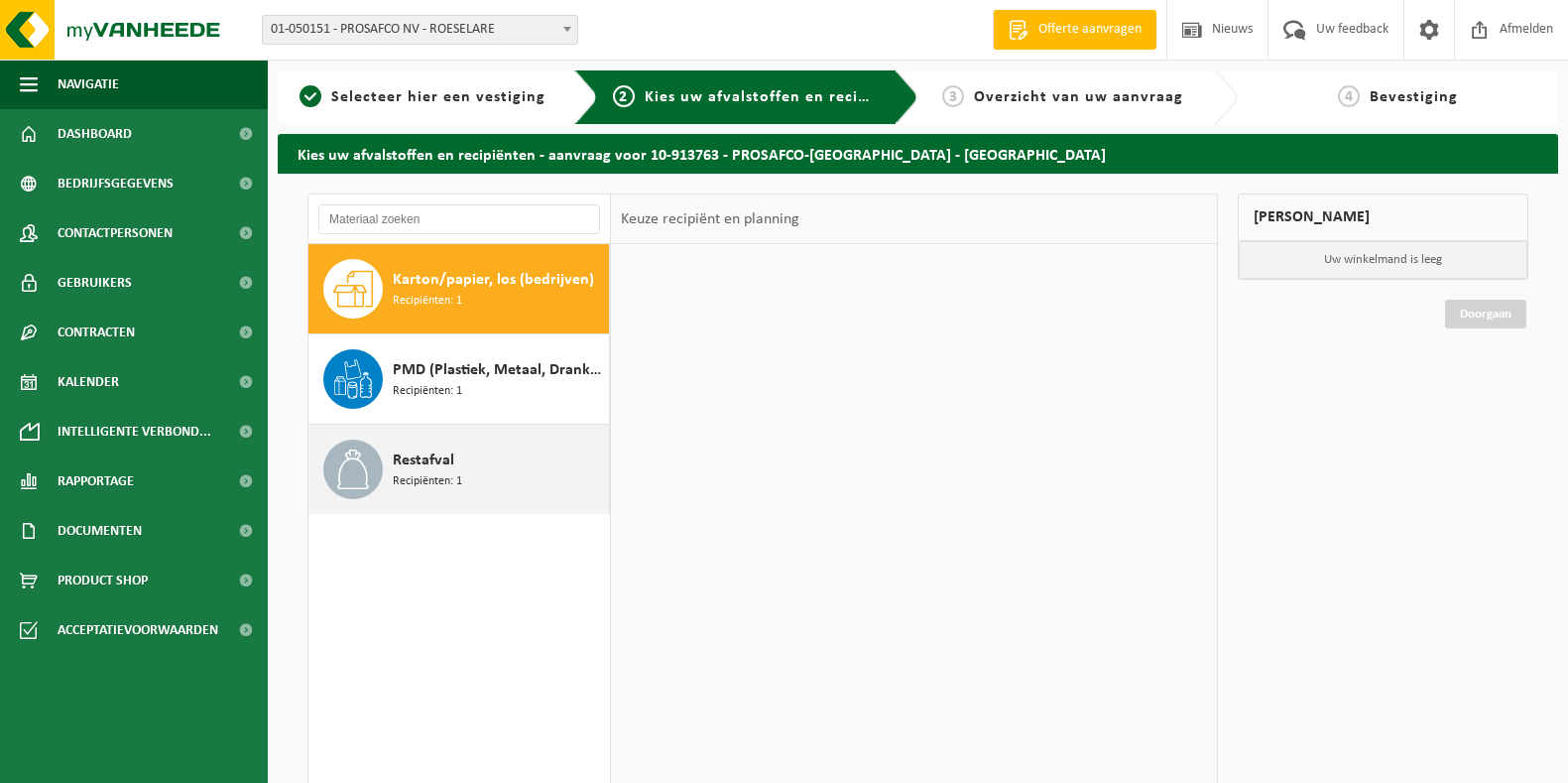scroll, scrollTop: 0, scrollLeft: 0, axis: both 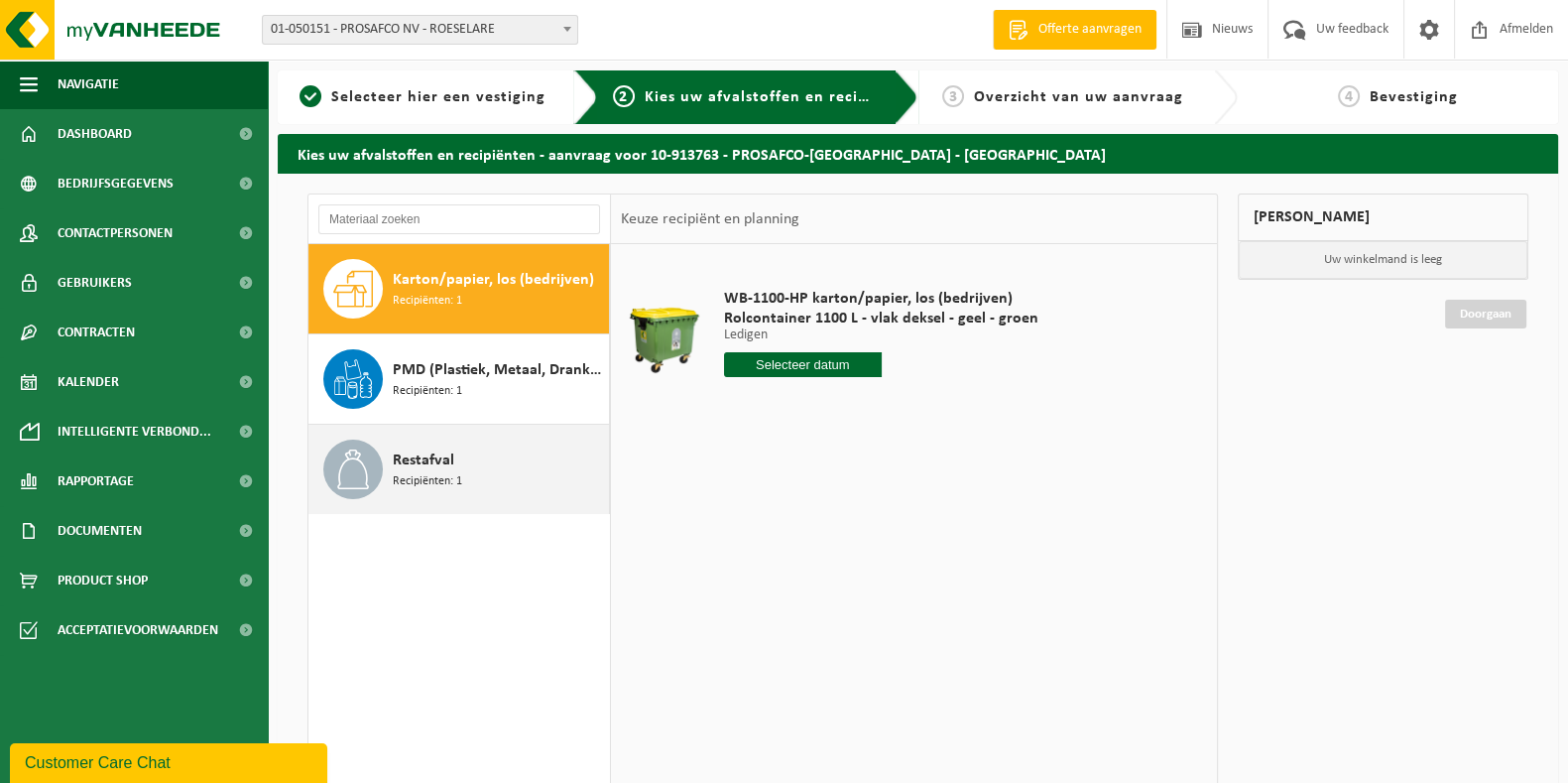 click on "Recipiënten: 1" at bounding box center [427, 481] 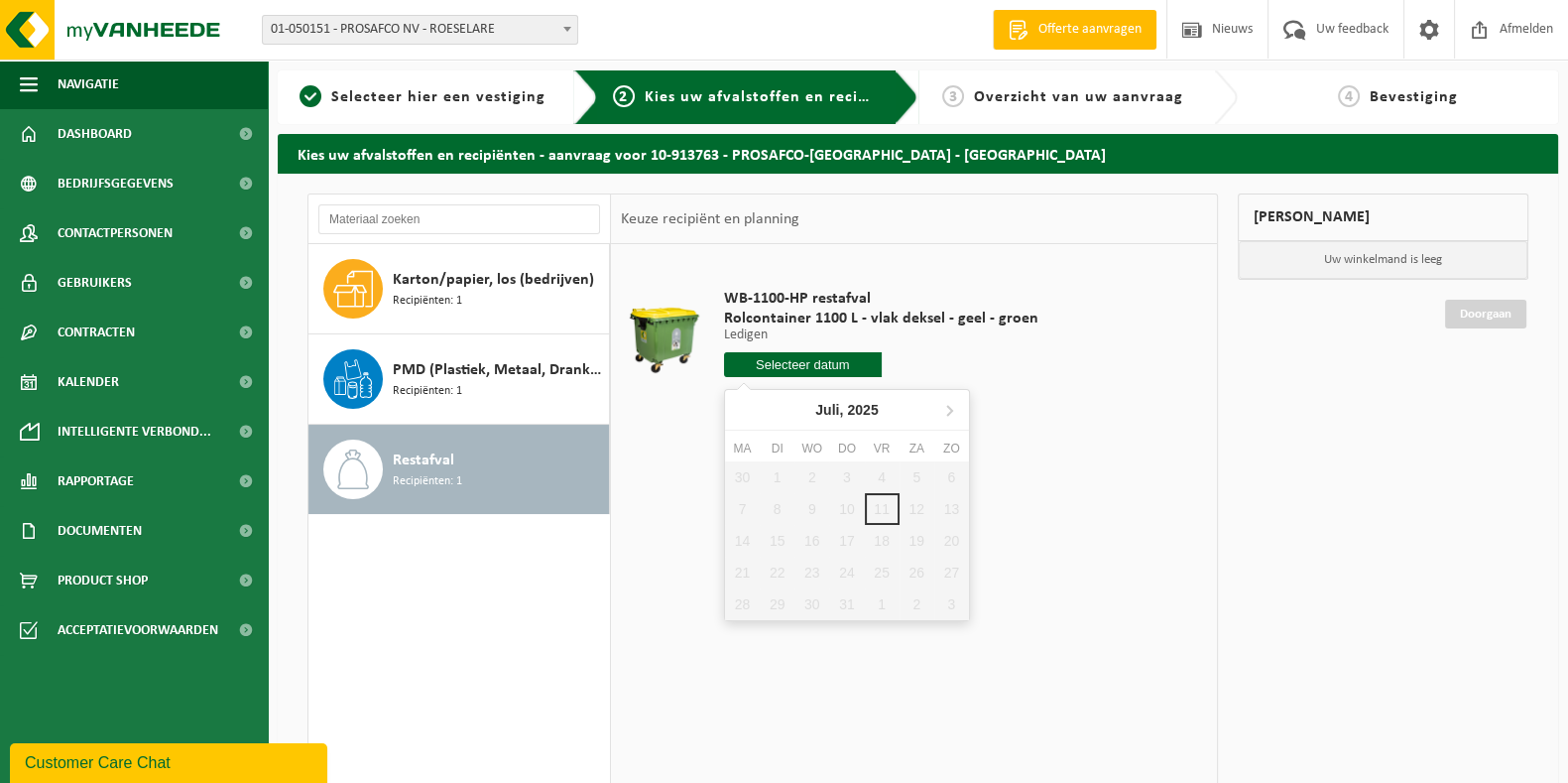 click at bounding box center (802, 364) 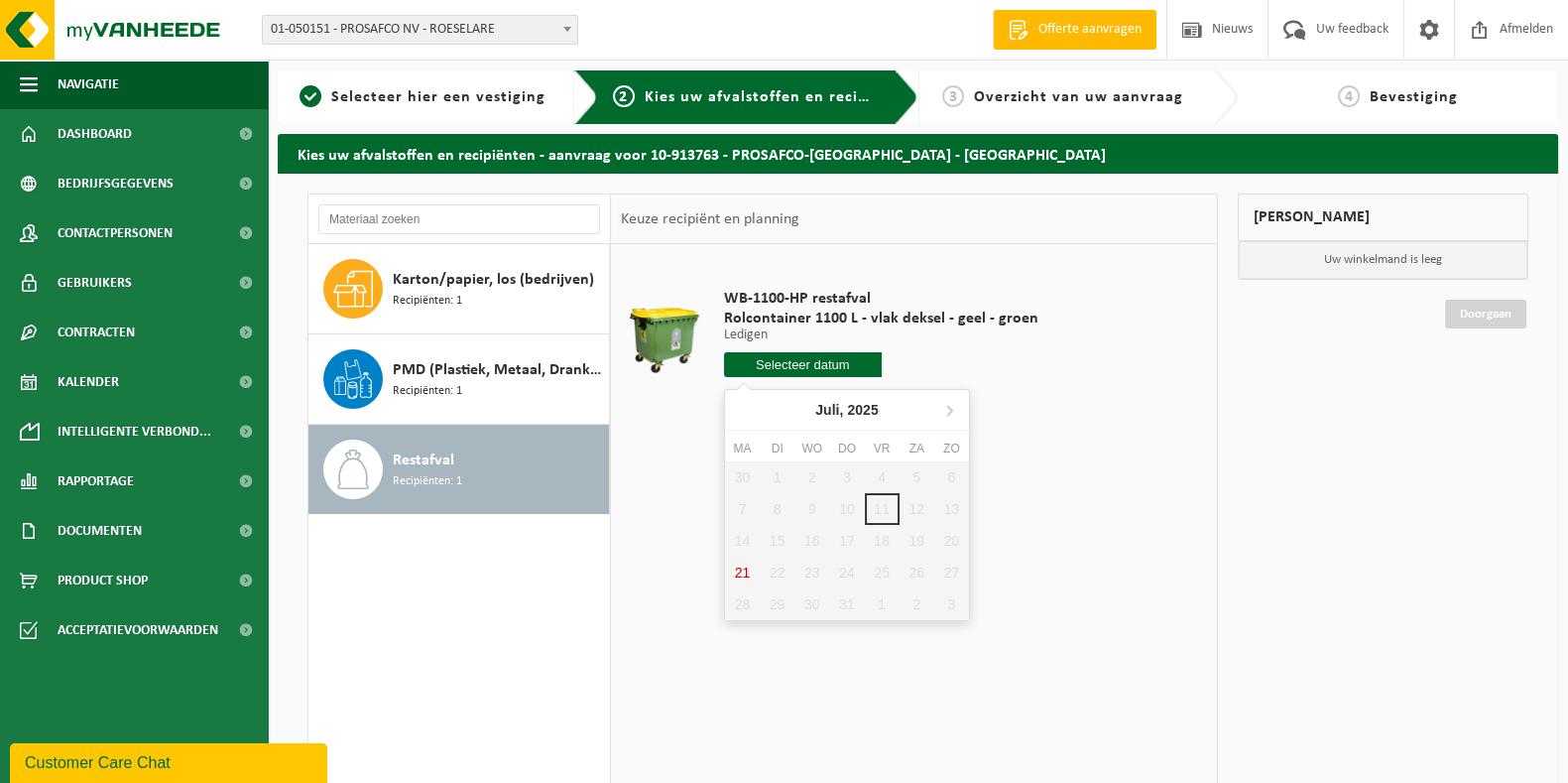 click on "30 1 2 3 4 5 6 7 8 9 10 11 12 13 14 15 16 17 18 19 20 21 22 23 24 25 26 27 28 29 30 31 1 2 3" at bounding box center [847, 541] 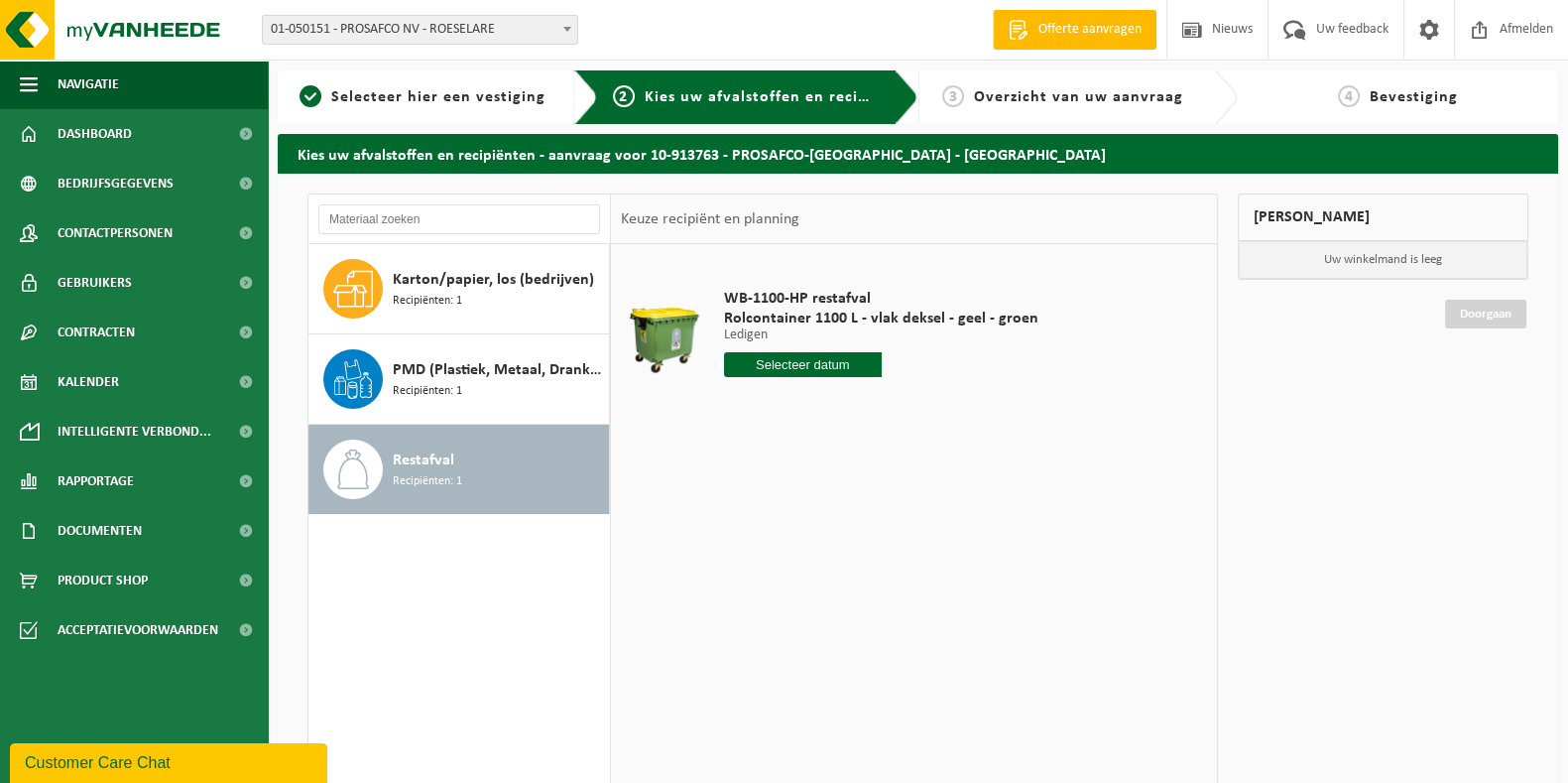 click on "Restafval   Recipiënten: 1" at bounding box center [498, 469] 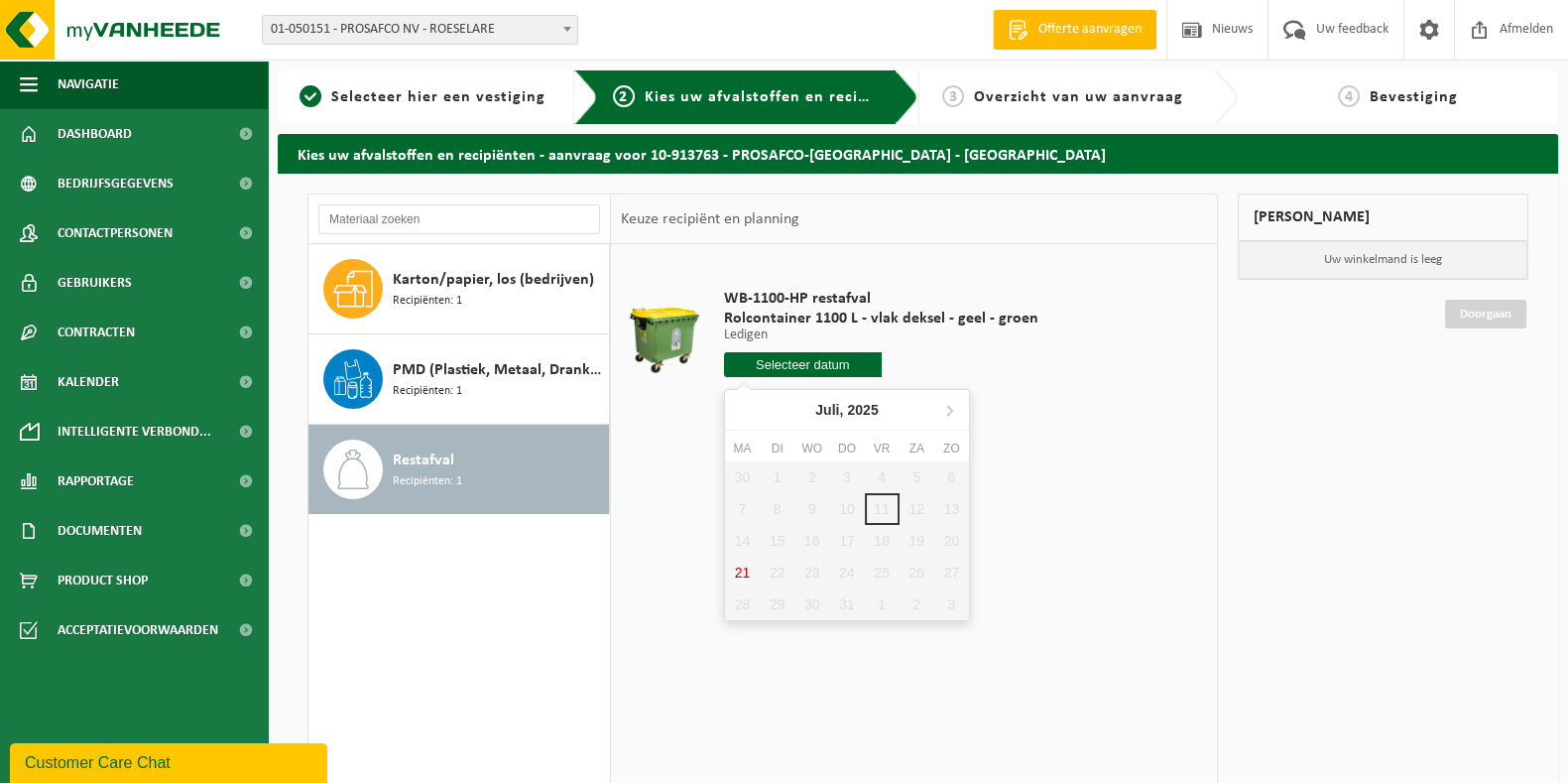 click on "Restafval   Recipiënten: 1" at bounding box center (498, 469) 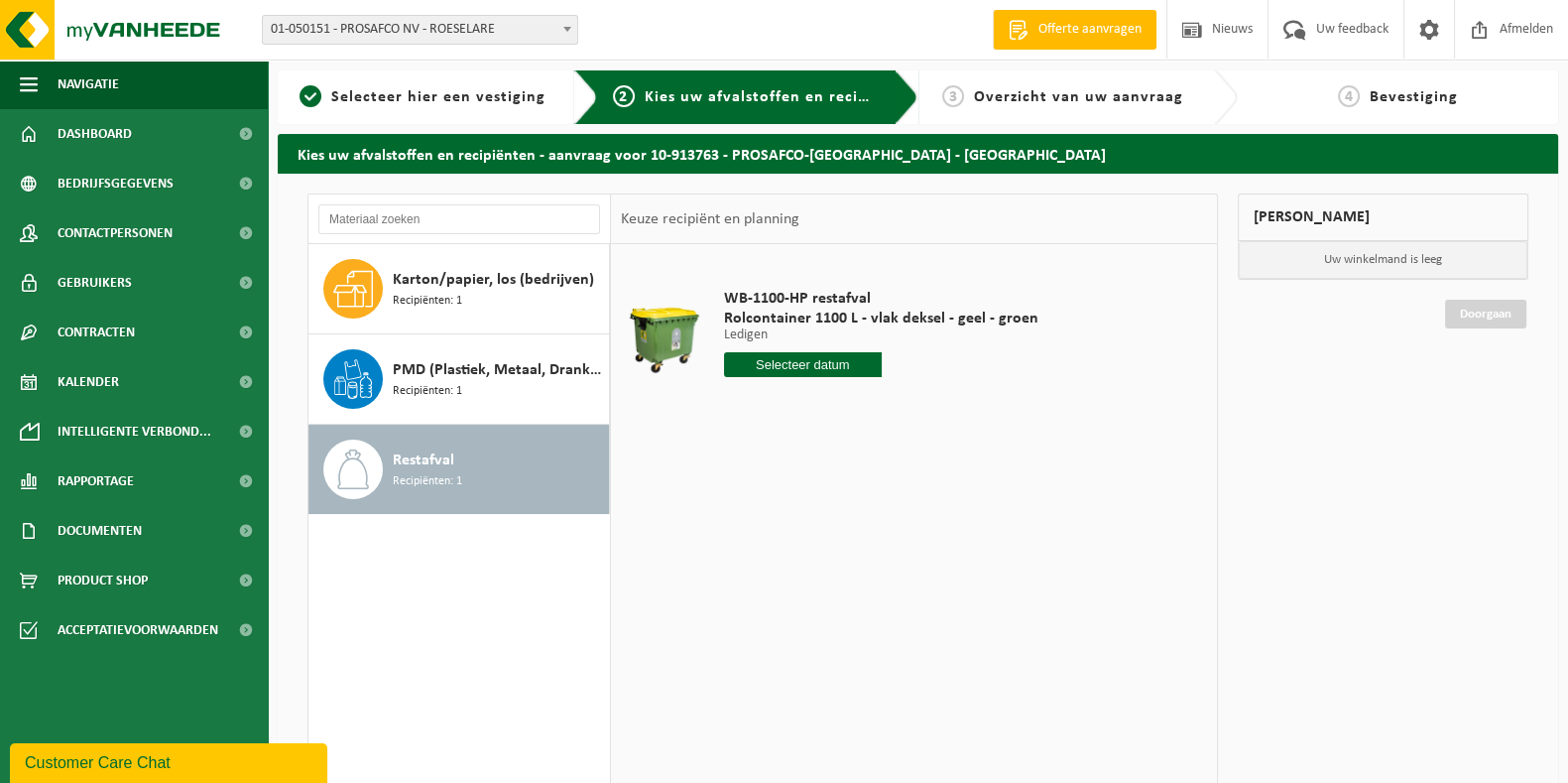 click on "Rolcontainer 1100 L - vlak deksel - geel - groen" at bounding box center [881, 319] 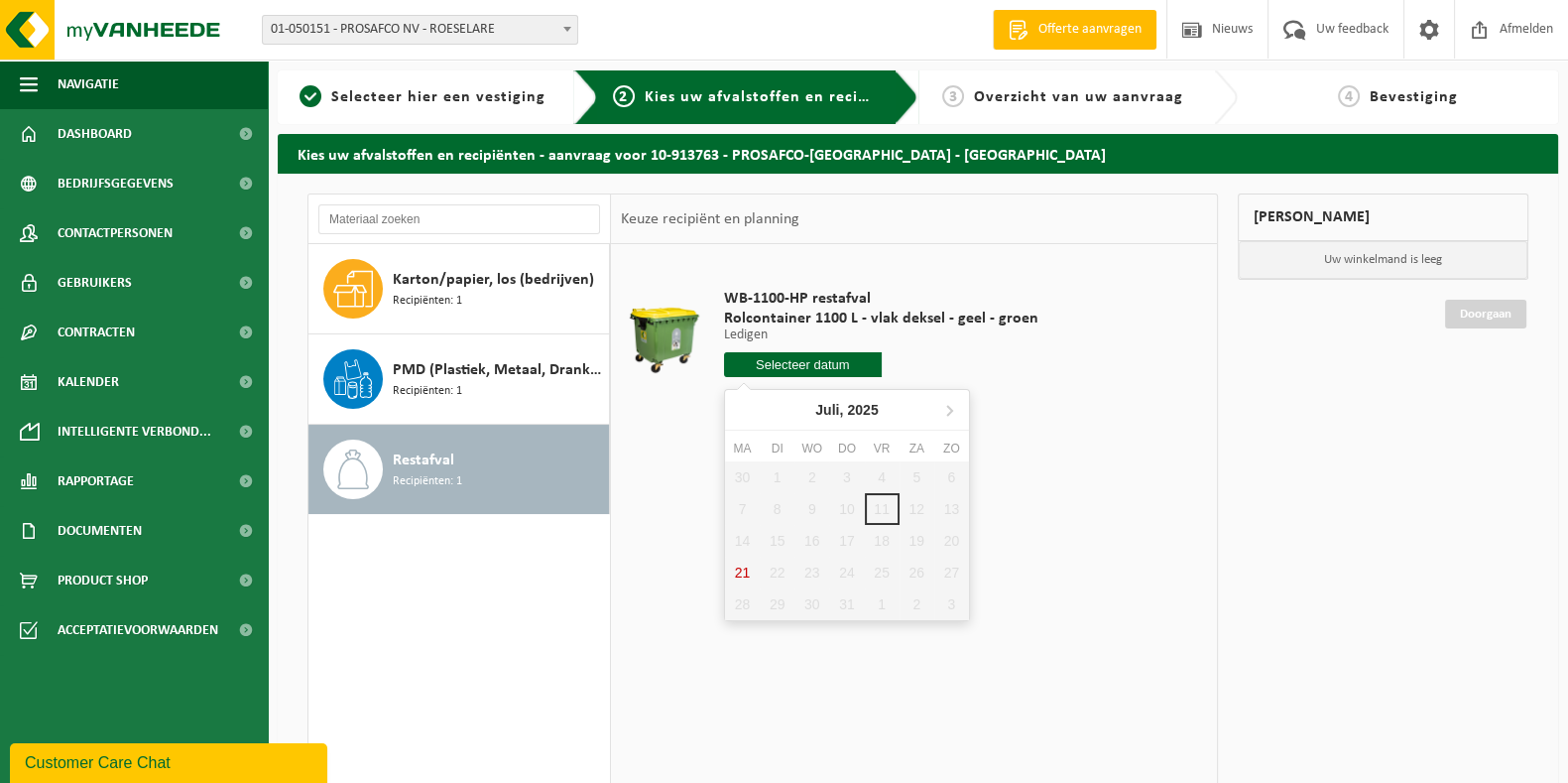 drag, startPoint x: 884, startPoint y: 534, endPoint x: 907, endPoint y: 518, distance: 28.01785 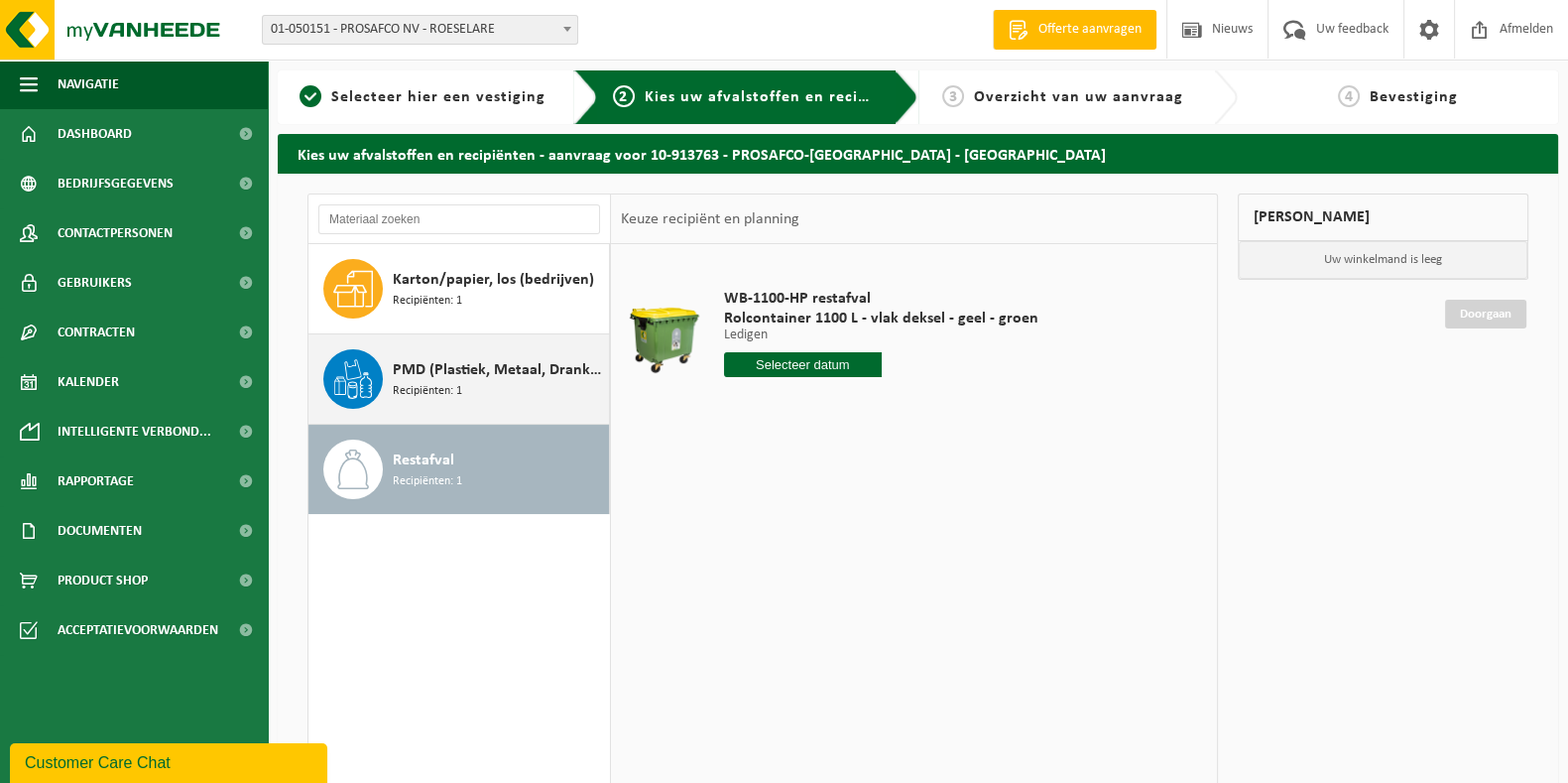click on "PMD (Plastiek, Metaal, Drankkartons) (bedrijven)" at bounding box center (498, 370) 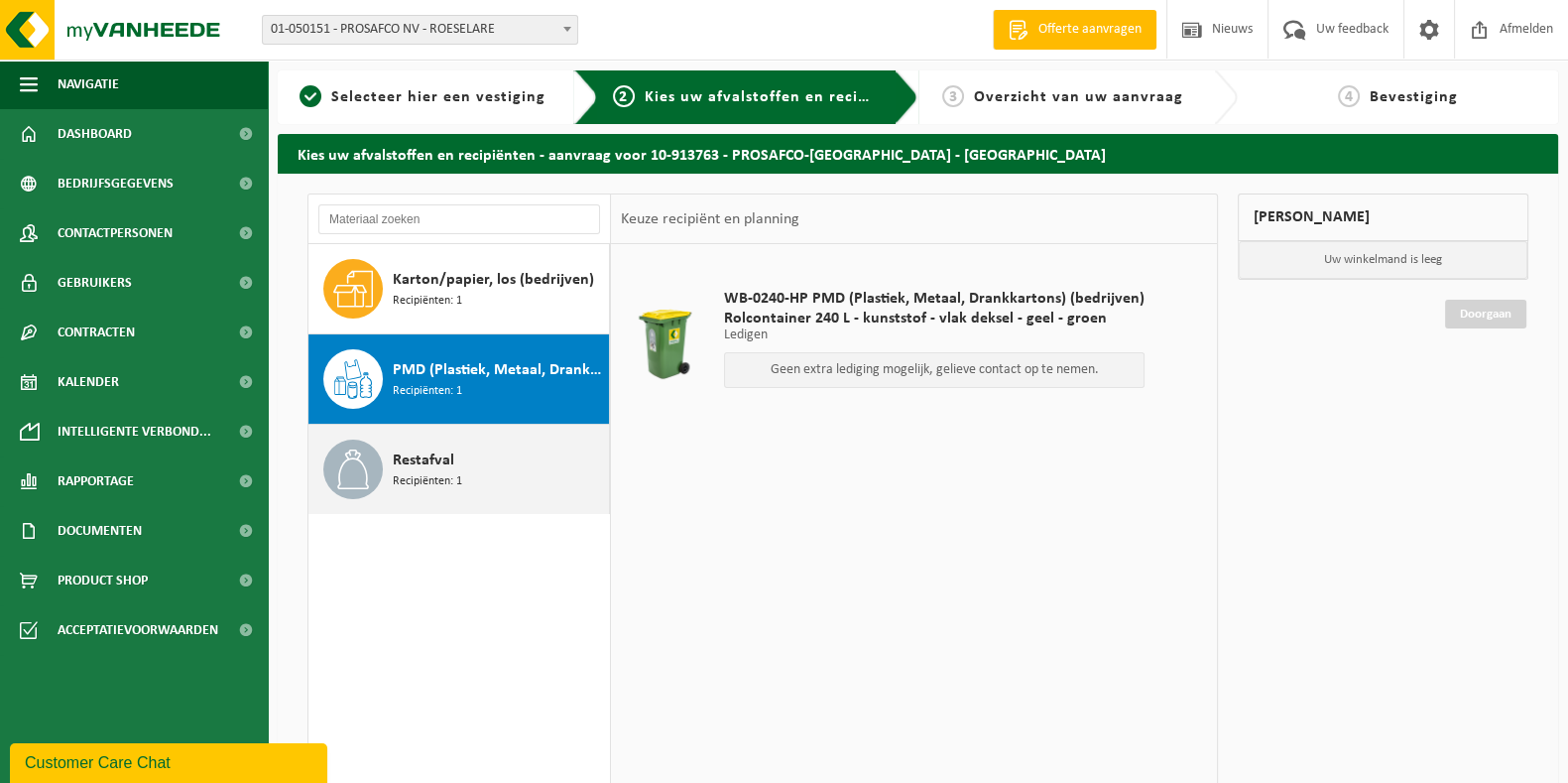 click on "Restafval   Recipiënten: 1" at bounding box center [498, 469] 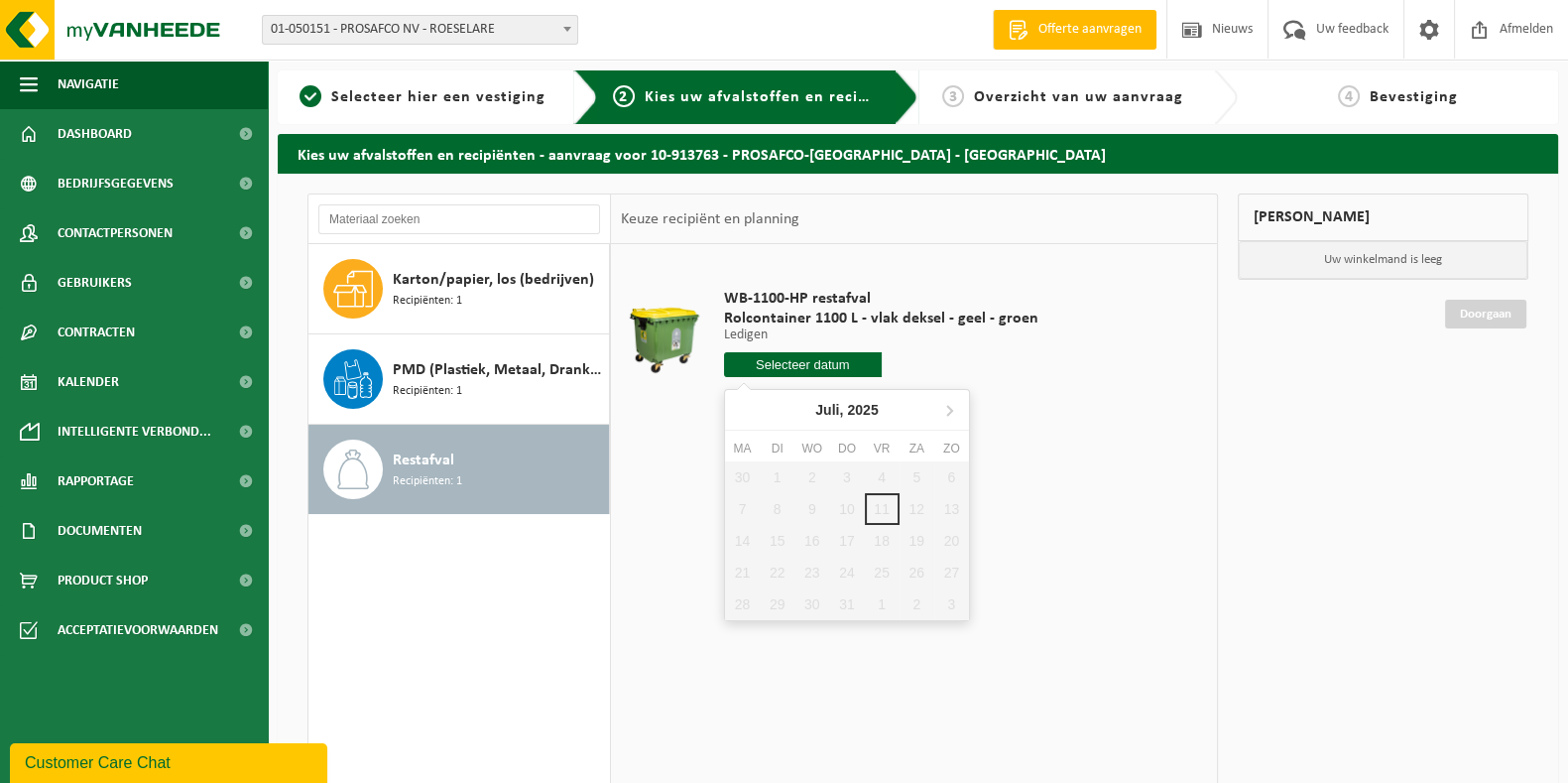 click at bounding box center [802, 364] 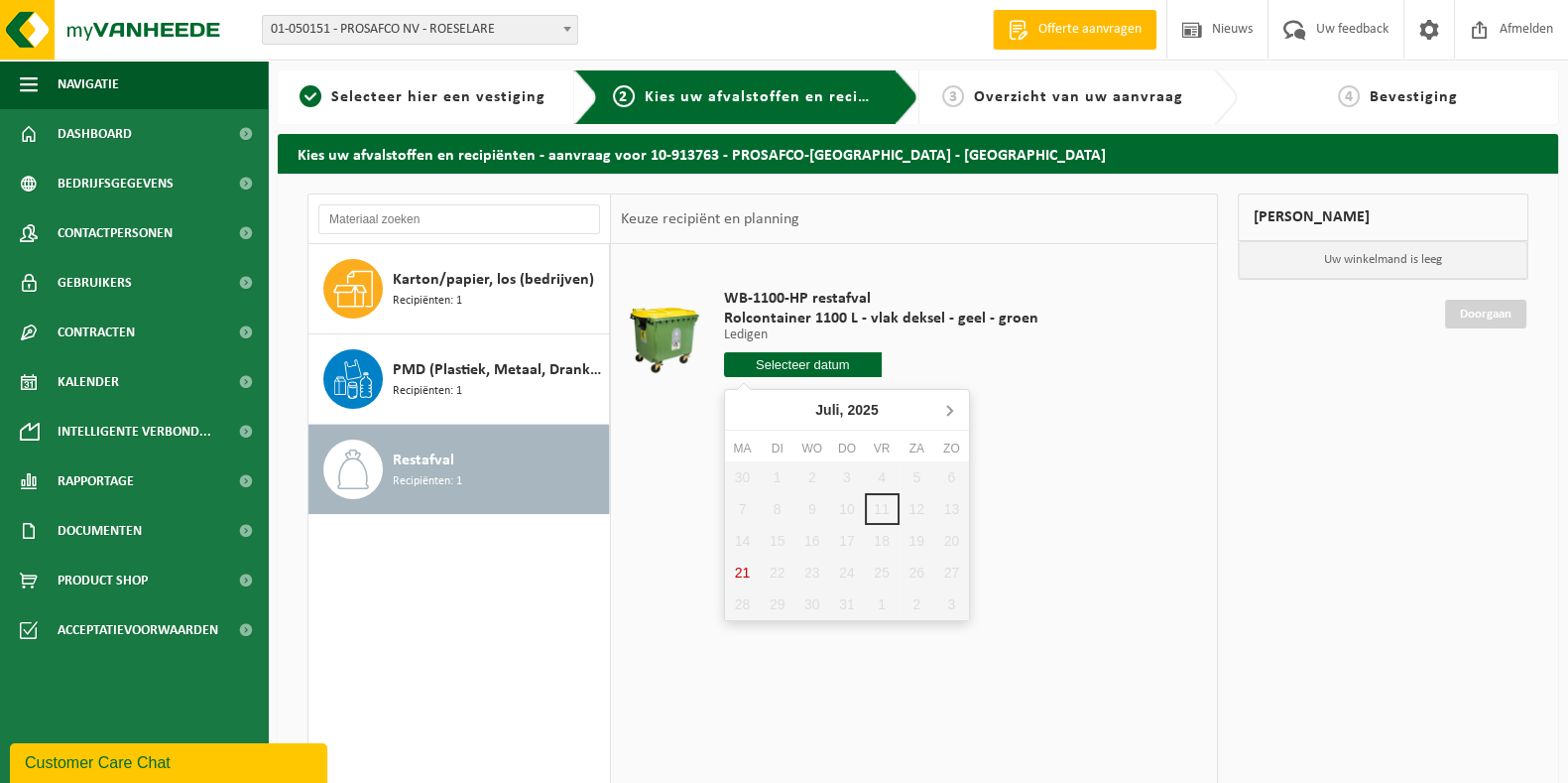 click 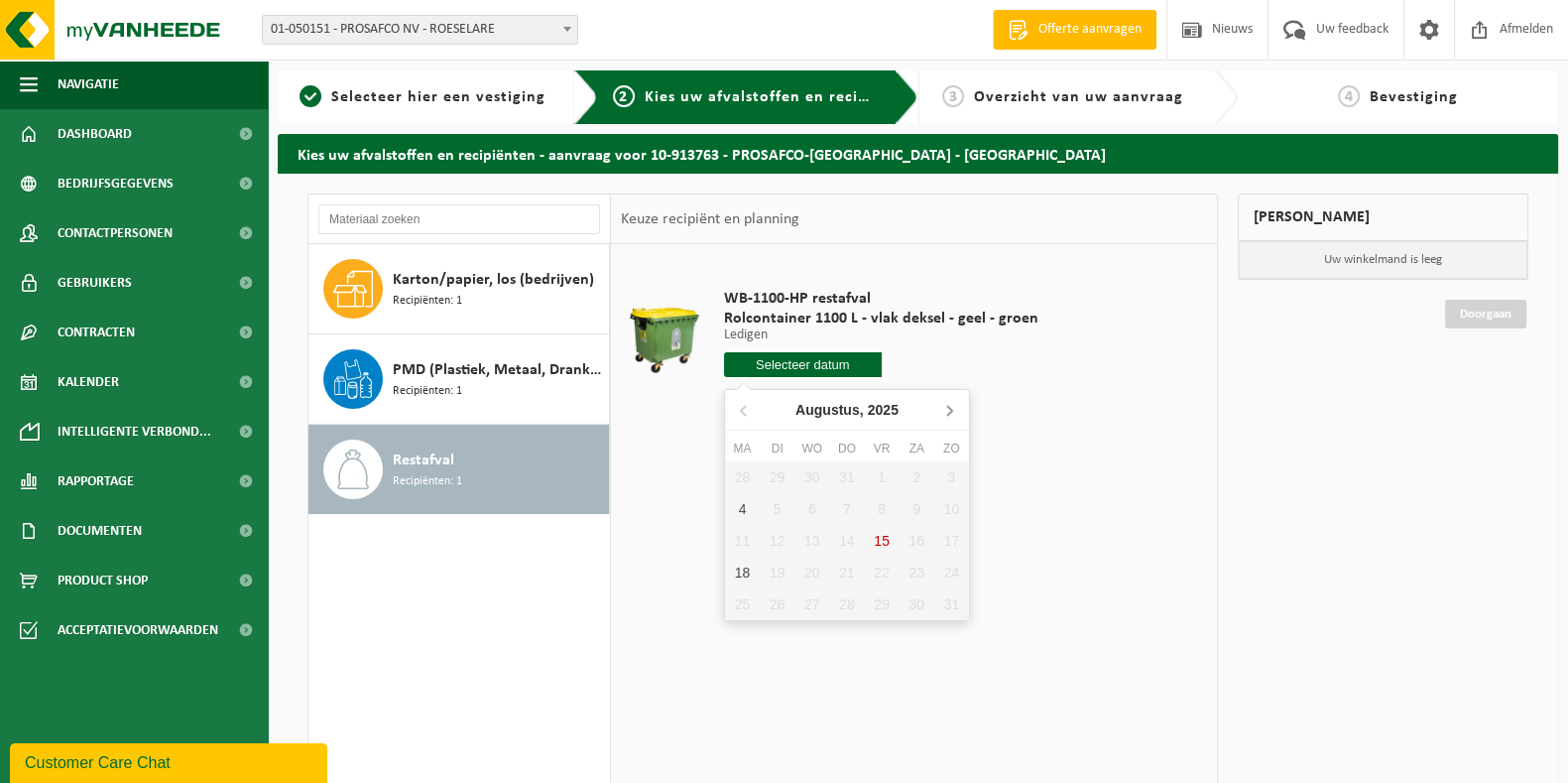 click 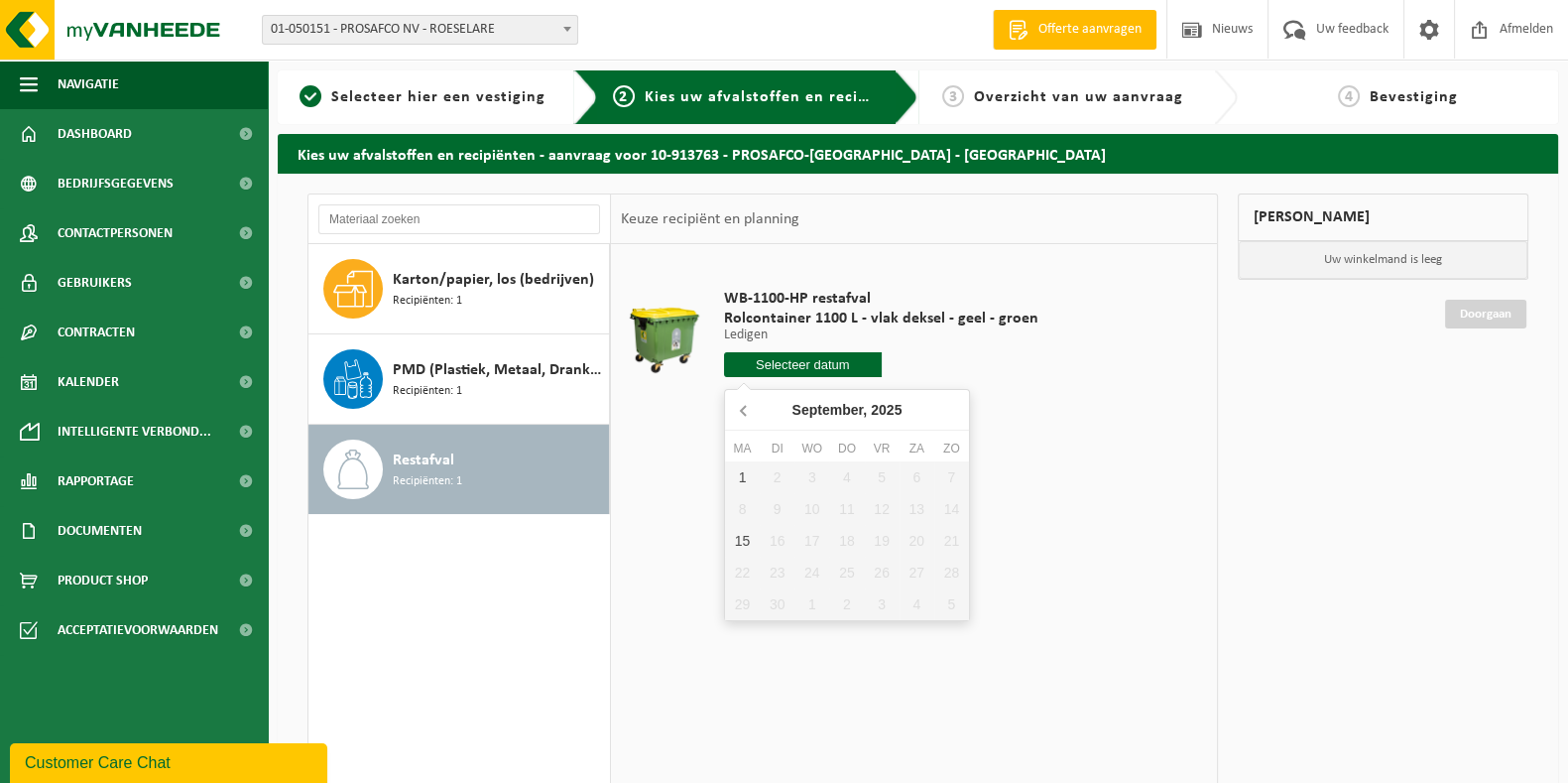 click 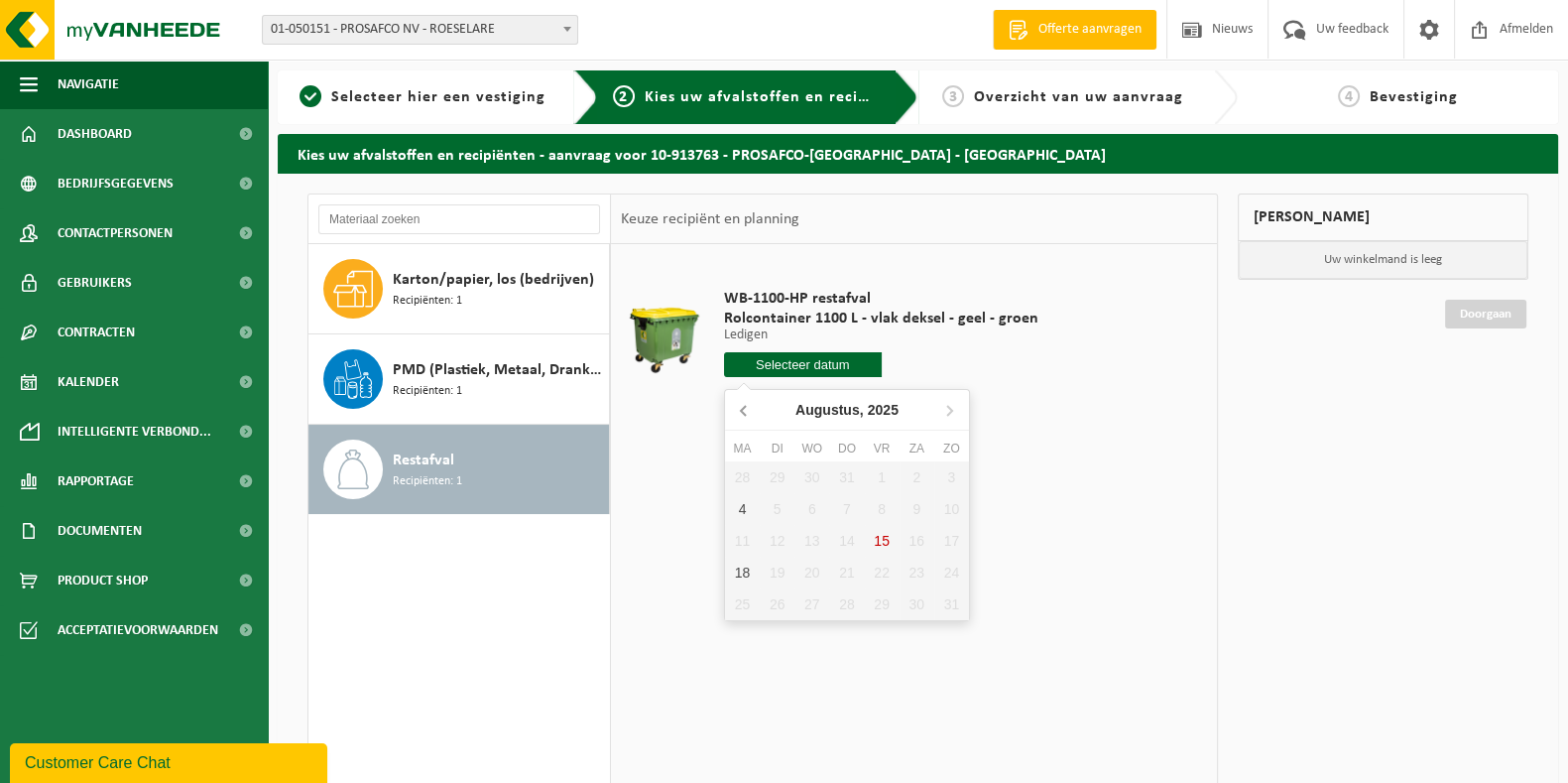 click 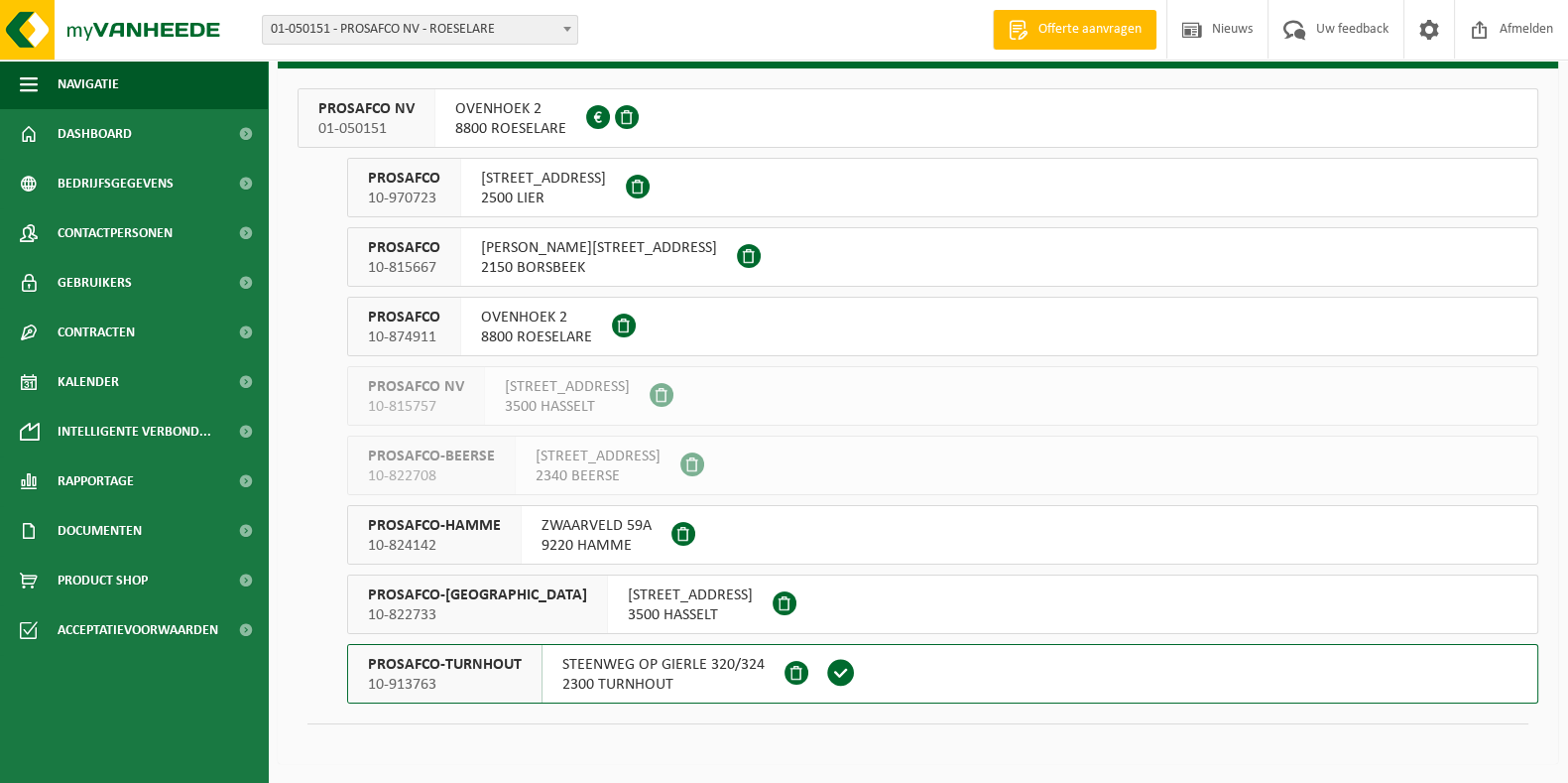 scroll, scrollTop: 105, scrollLeft: 0, axis: vertical 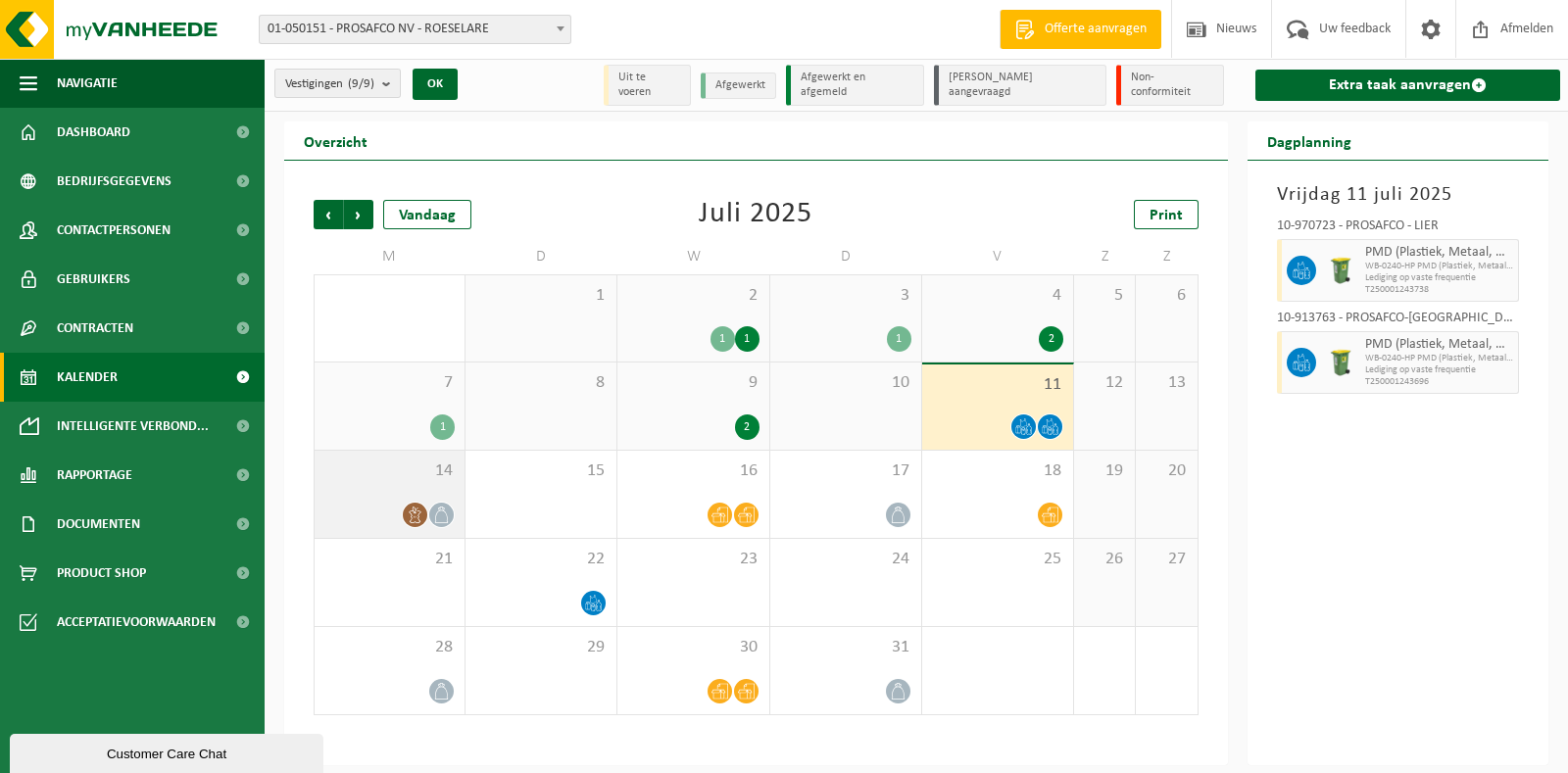 click 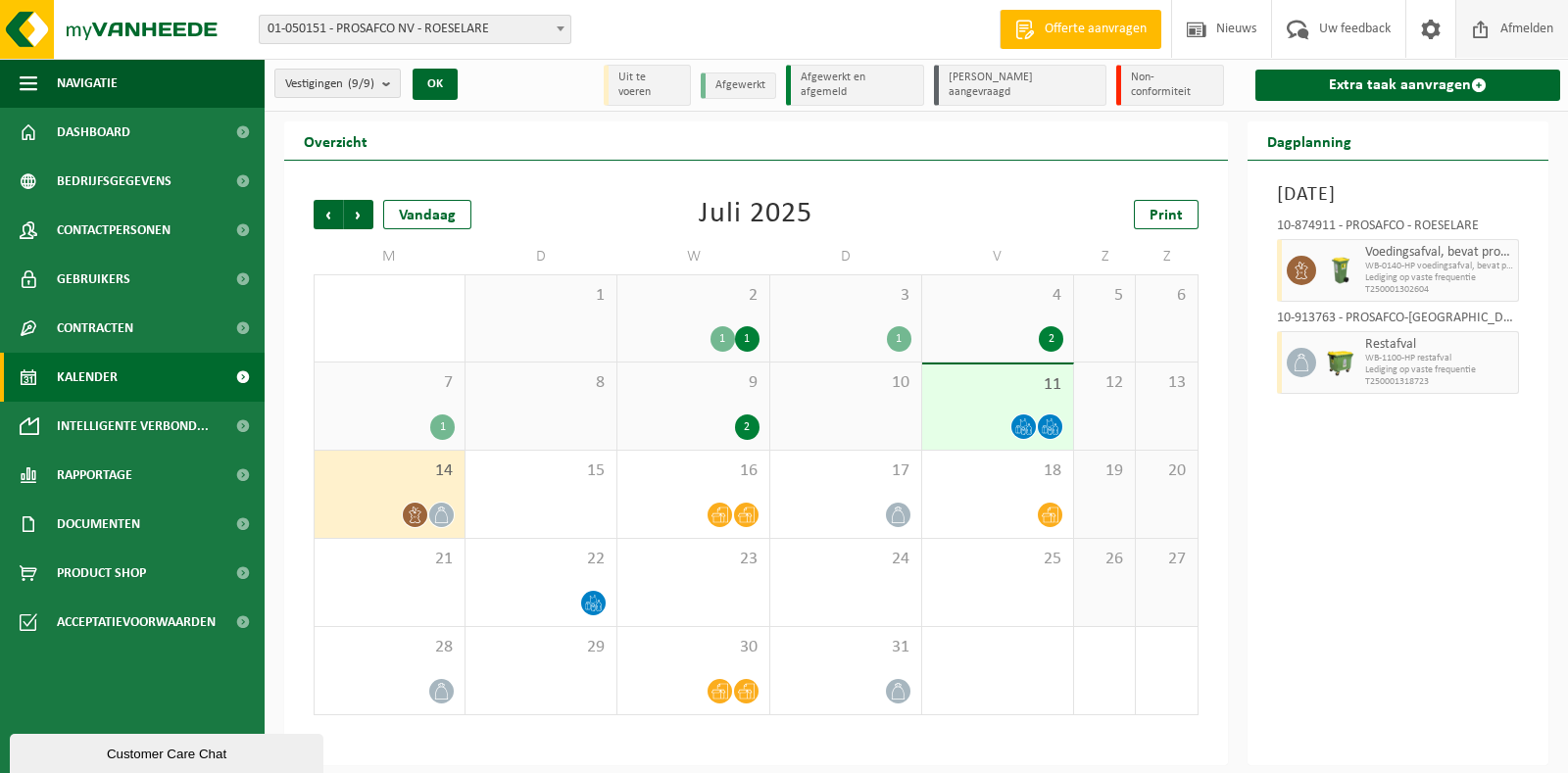 click on "Afmelden" at bounding box center (1527, 28) 